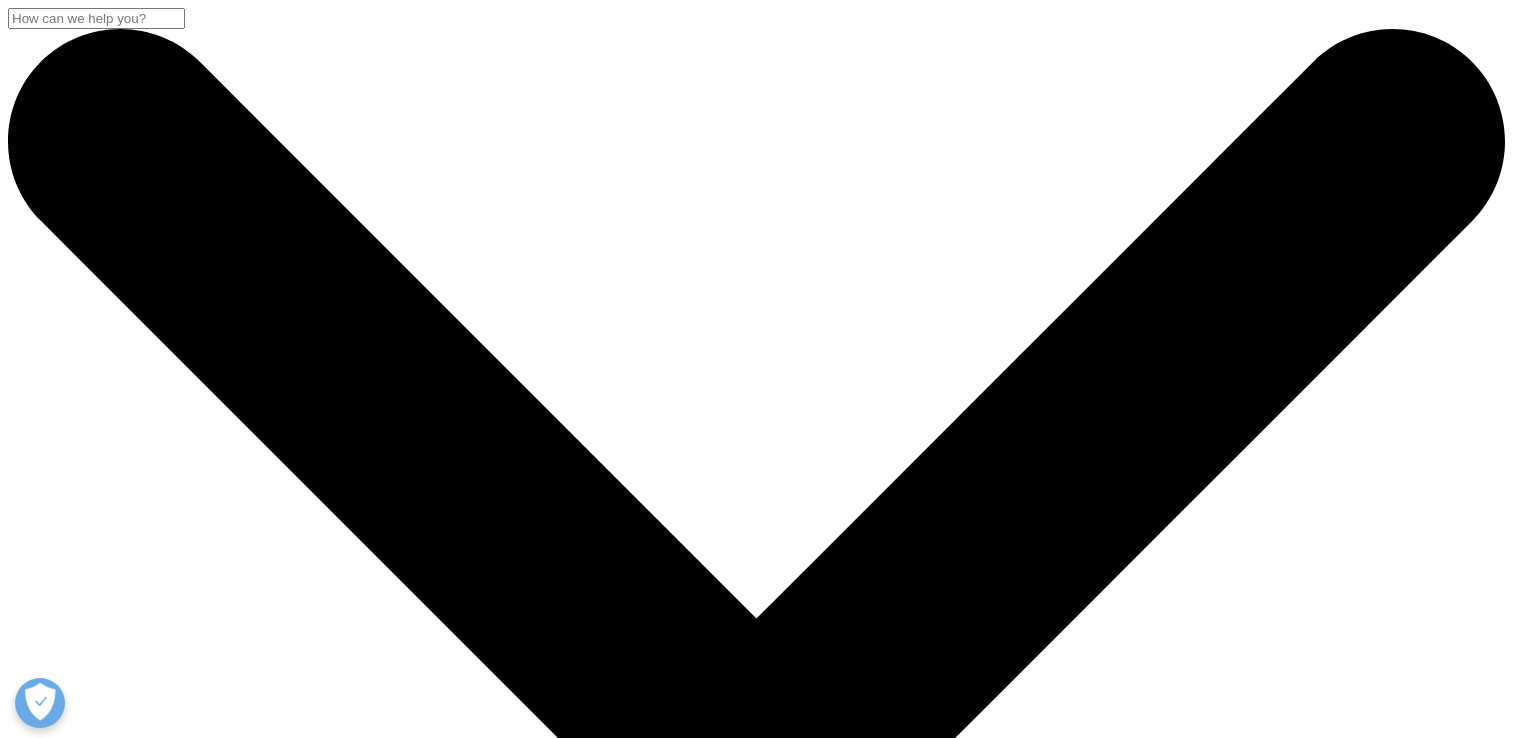 scroll, scrollTop: 166, scrollLeft: 0, axis: vertical 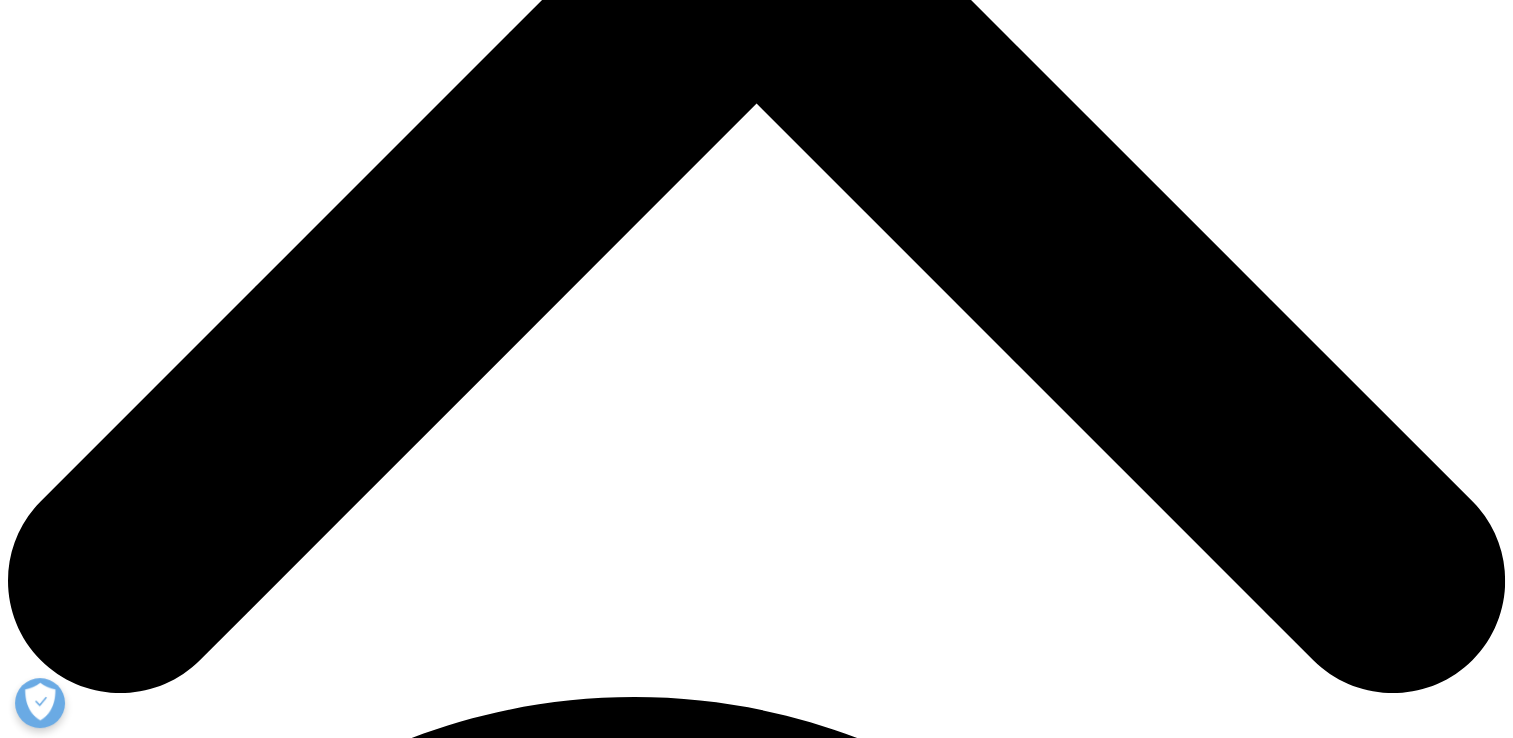 click on "I Accept" at bounding box center (39, 23200) 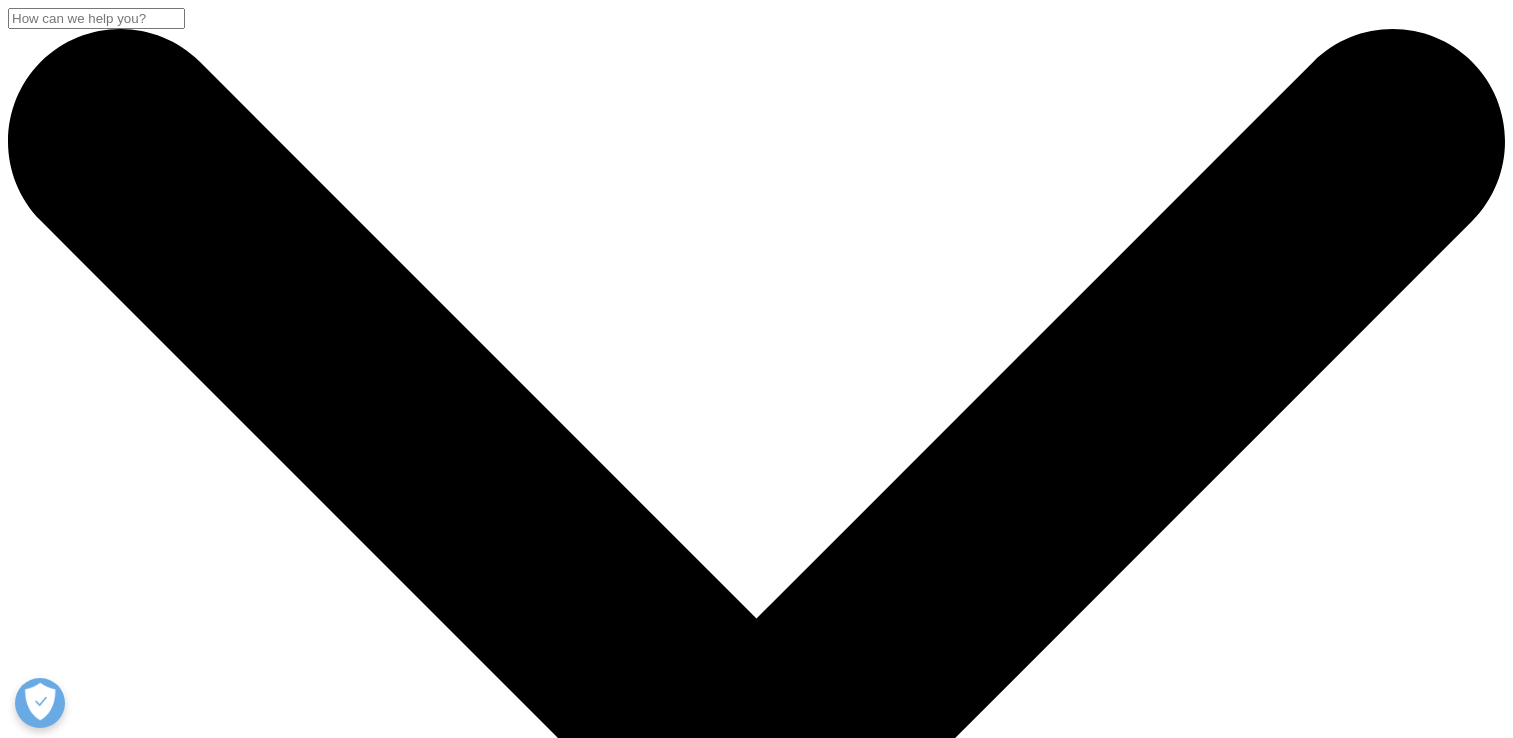 scroll, scrollTop: 836, scrollLeft: 0, axis: vertical 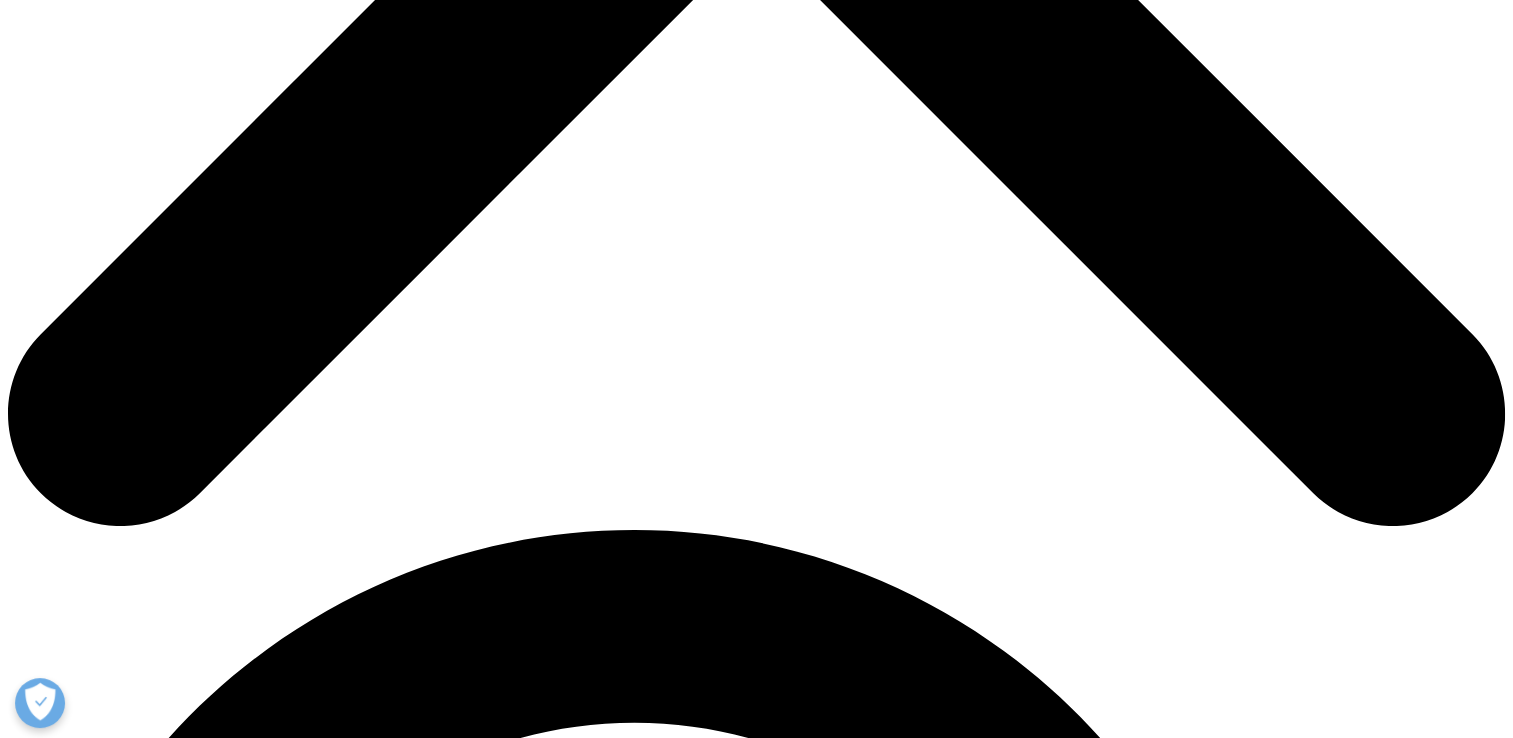 click on "First Name" at bounding box center (172, 22981) 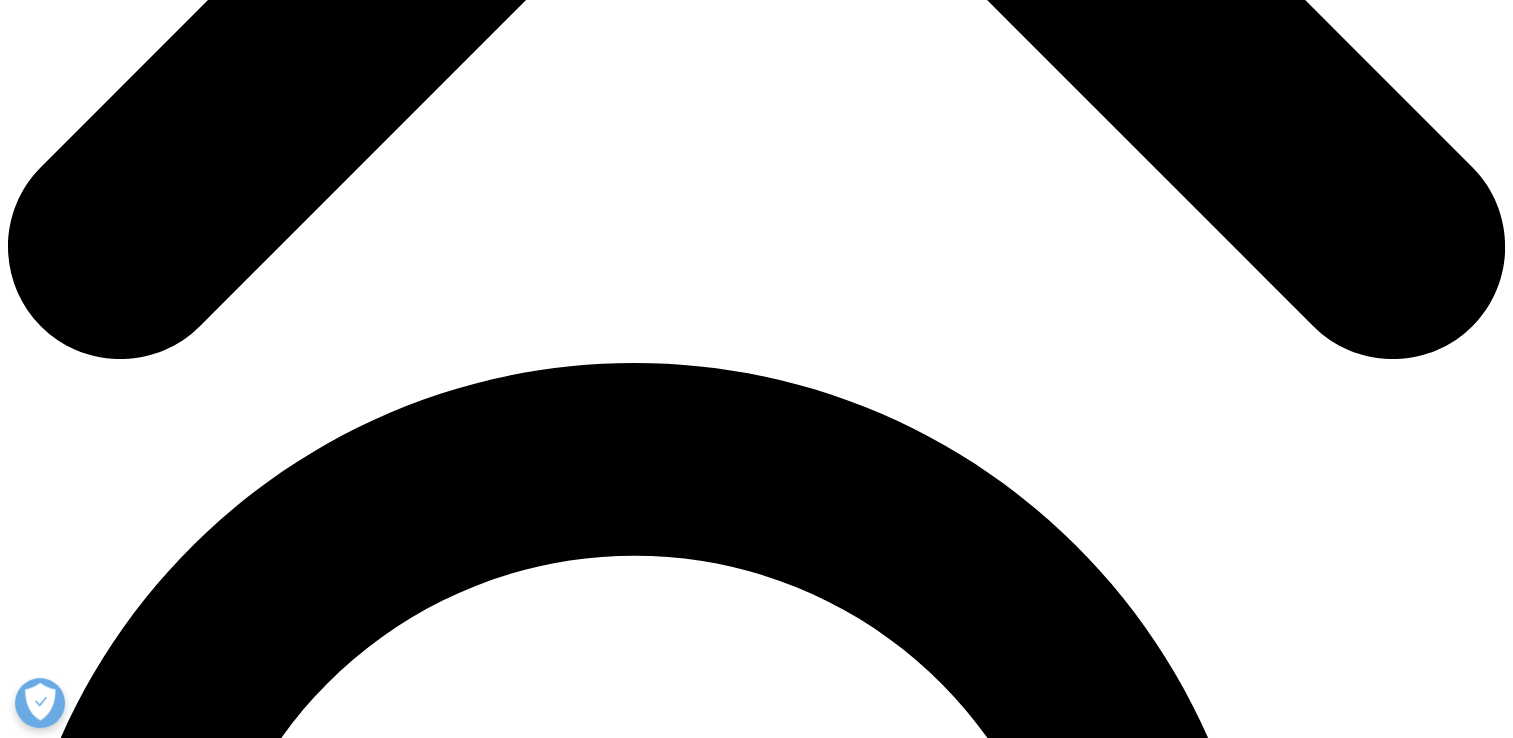 click on "Subscribe to Receive Institute Reports - by selecting this box, I consent to receiving IQVIA Institute reports by email." at bounding box center (395, 28753) 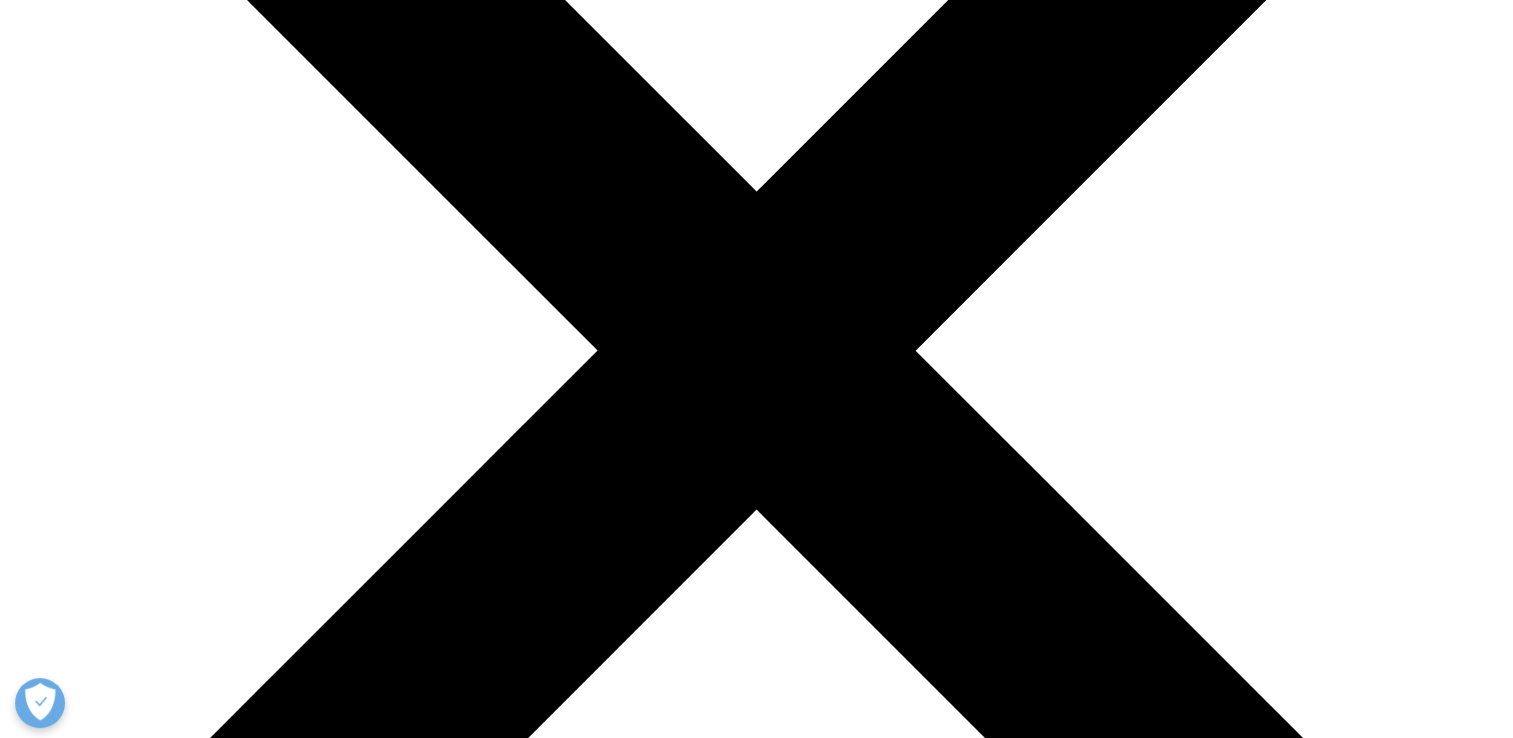 scroll, scrollTop: 167, scrollLeft: 0, axis: vertical 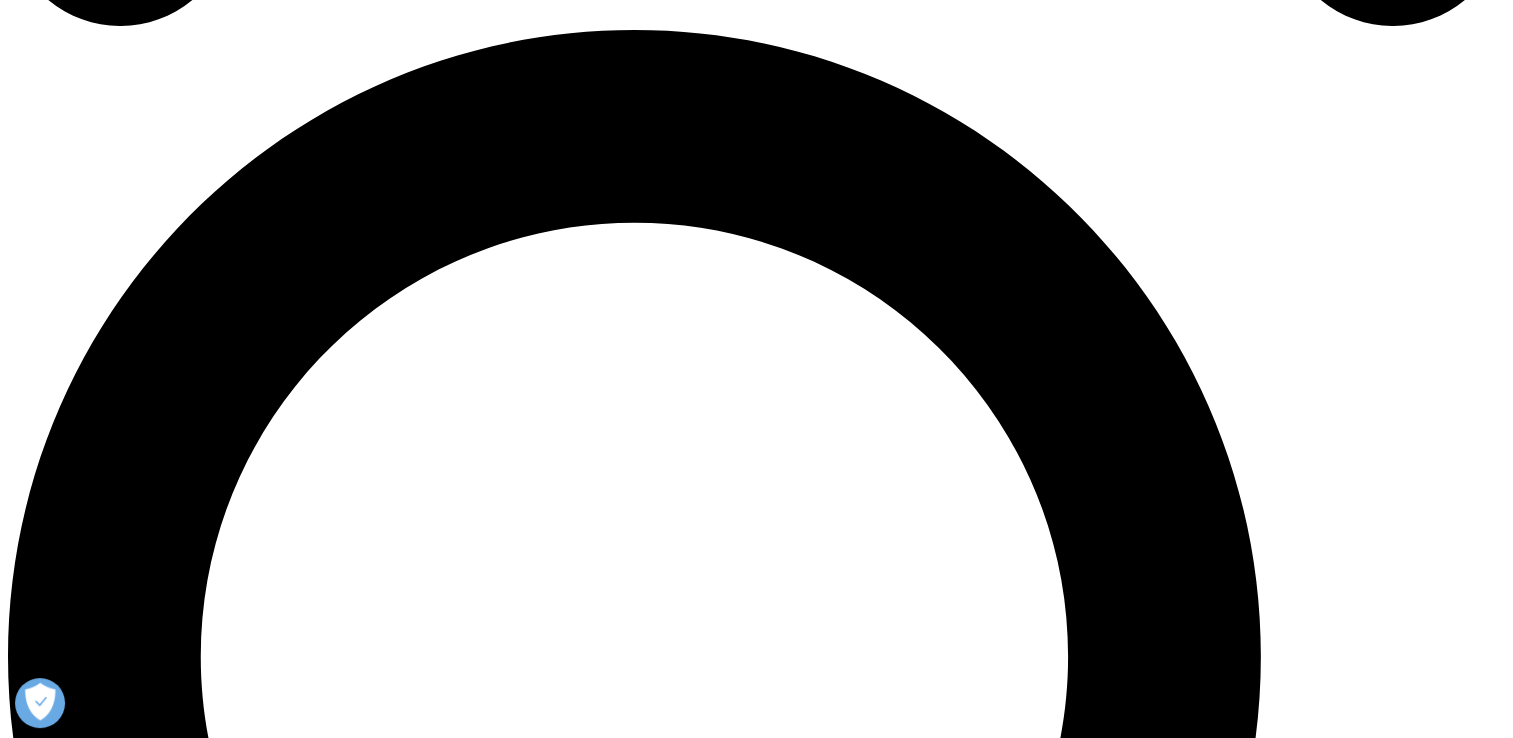 click on "Submit" at bounding box center (36, 29582) 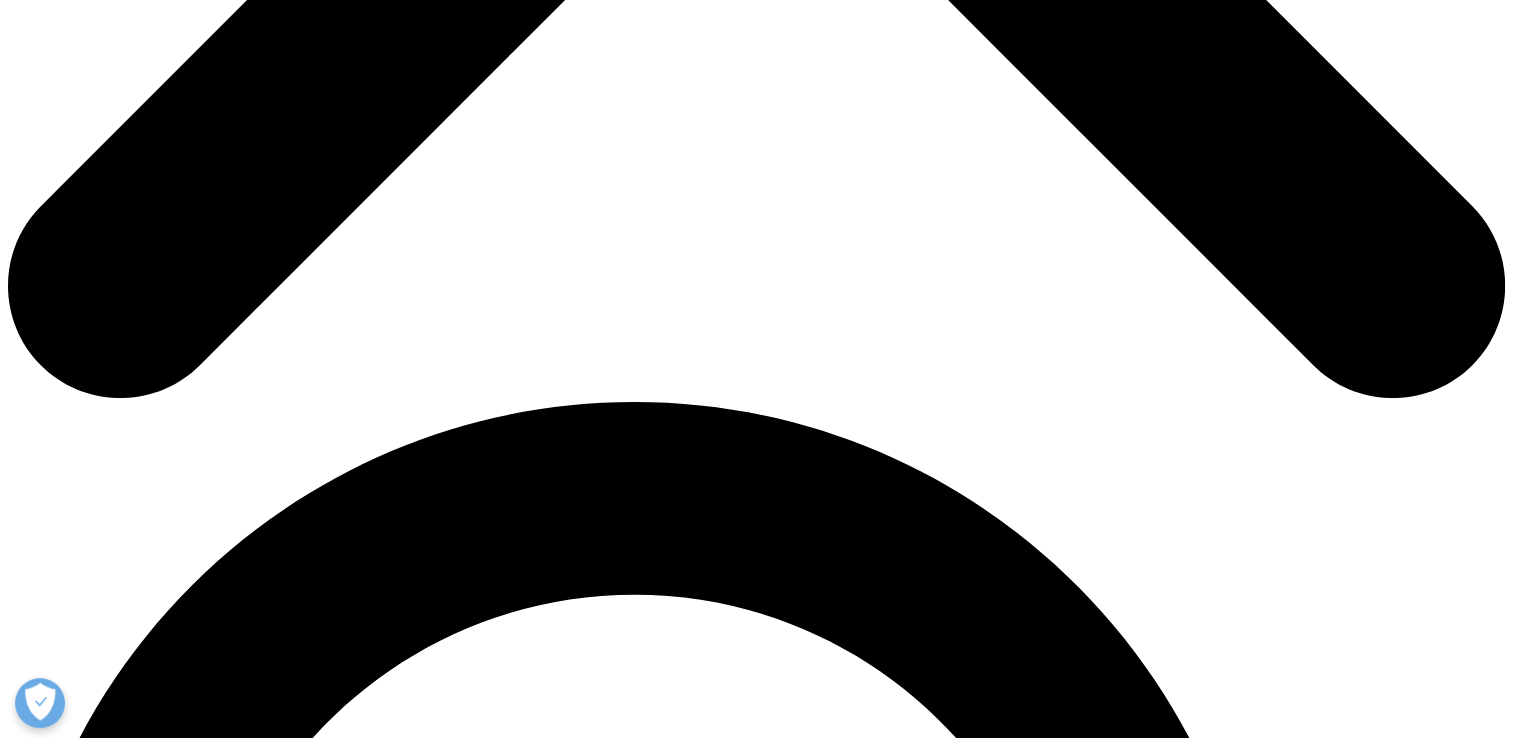 scroll, scrollTop: 1166, scrollLeft: 0, axis: vertical 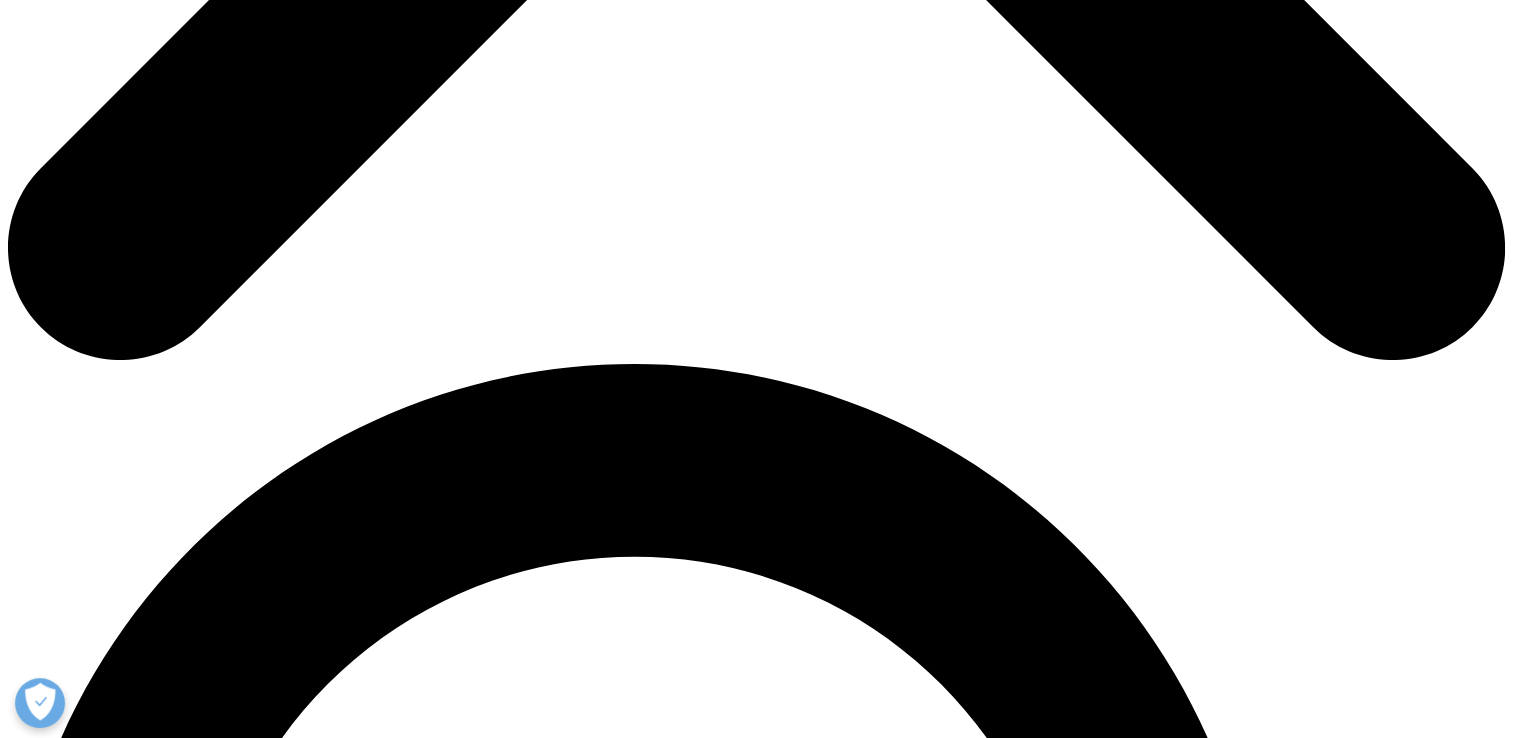 click on "Opt-in - by selecting this box, I consent to receiving marketing communications and information about IQVIA's offering by email." at bounding box center (435, 29818) 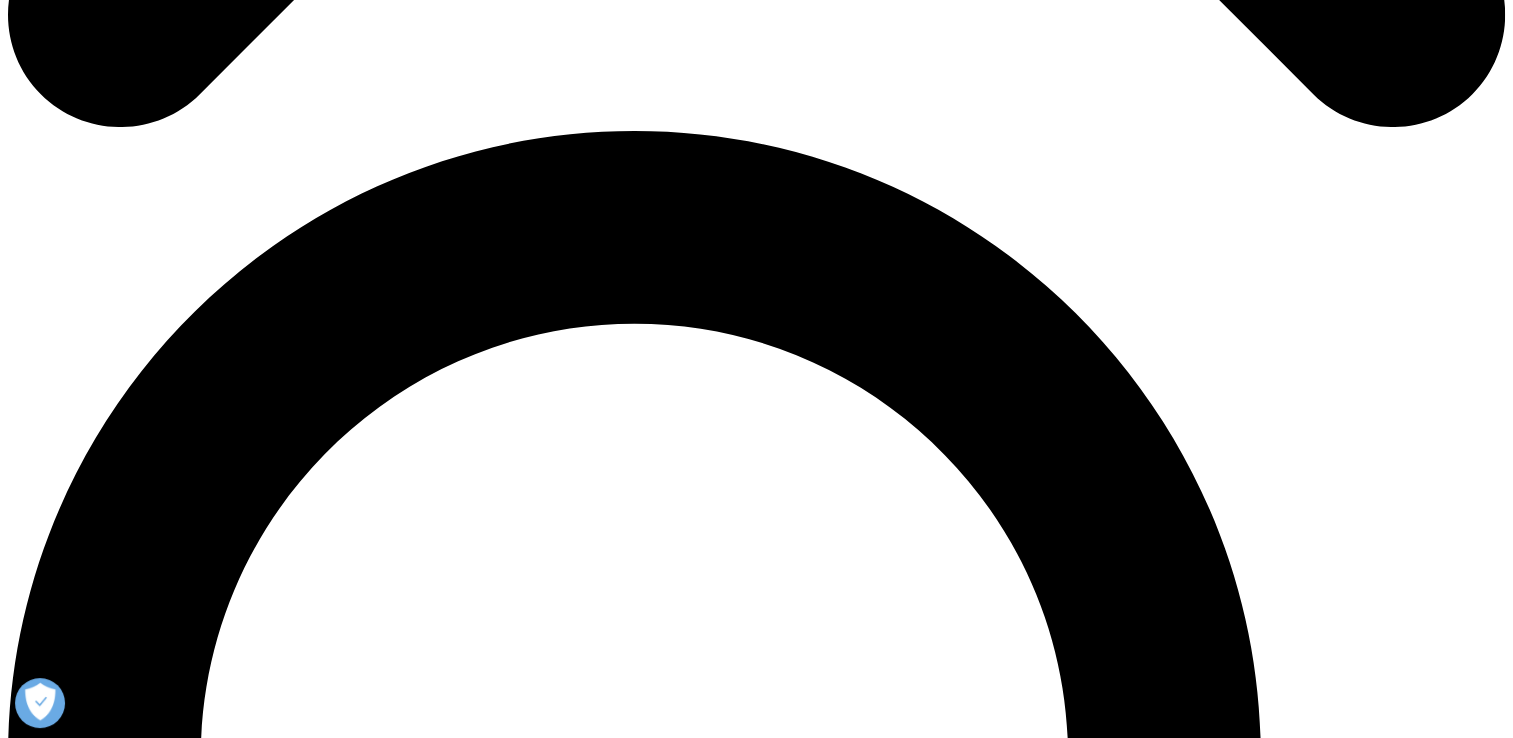 scroll, scrollTop: 1500, scrollLeft: 0, axis: vertical 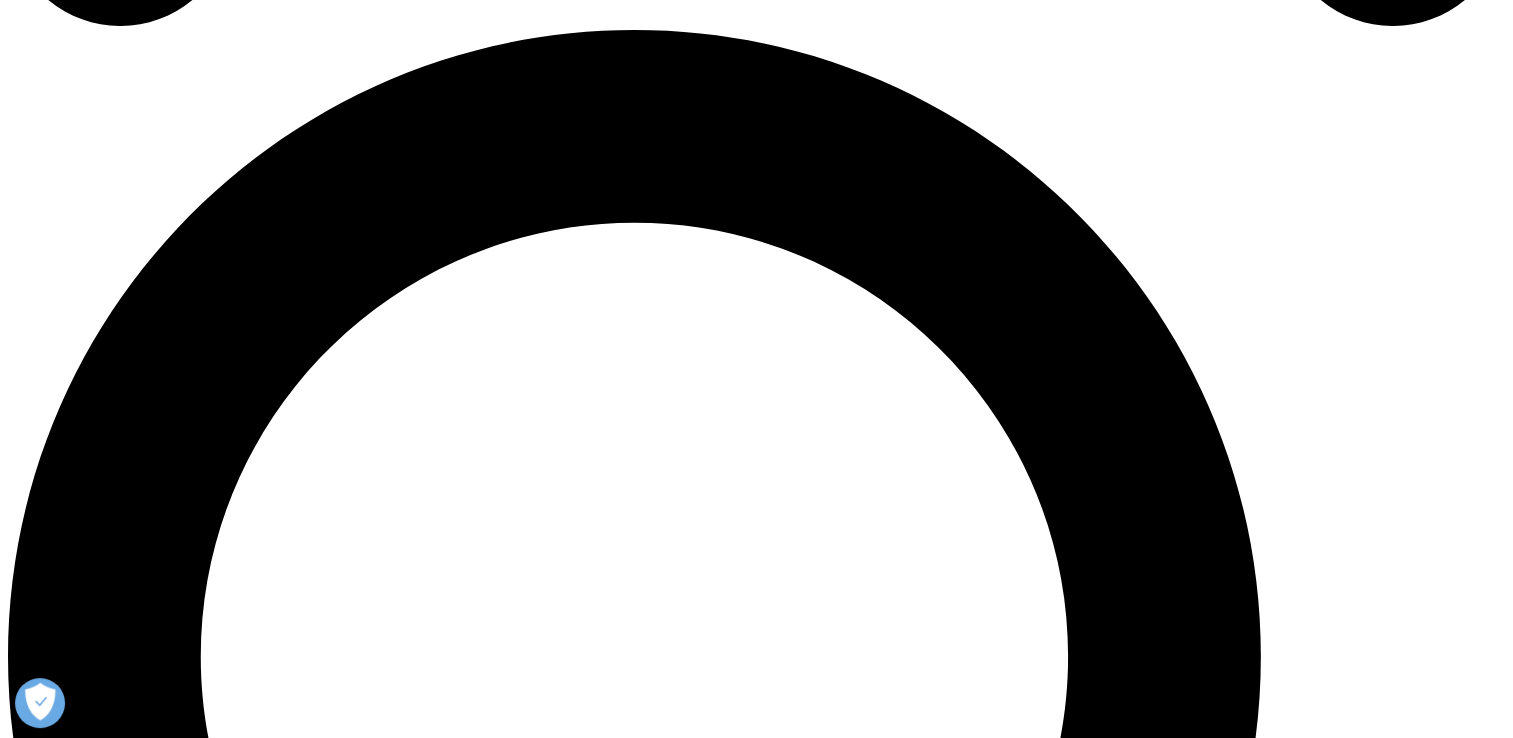 click on "Submit" at bounding box center (36, 30920) 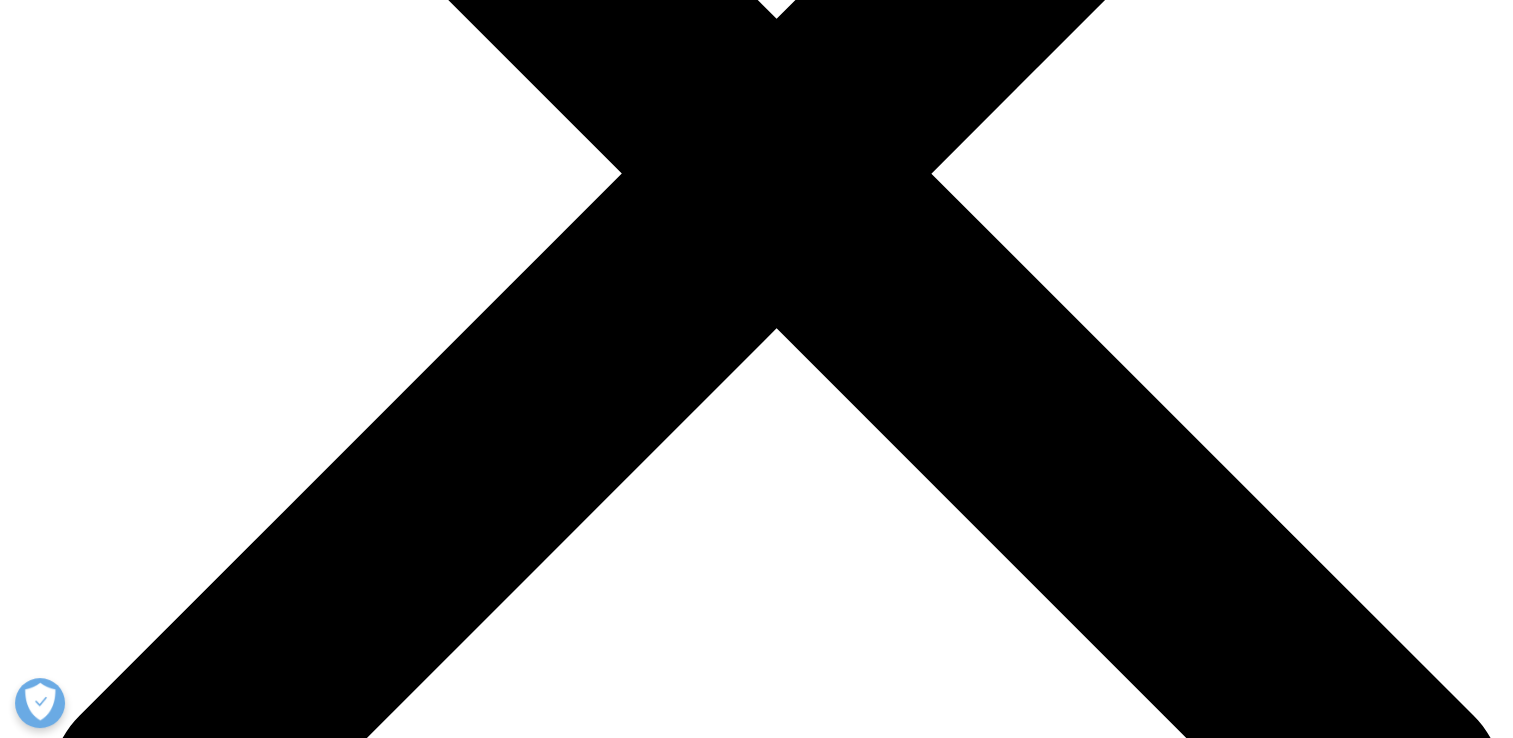scroll, scrollTop: 7166, scrollLeft: 0, axis: vertical 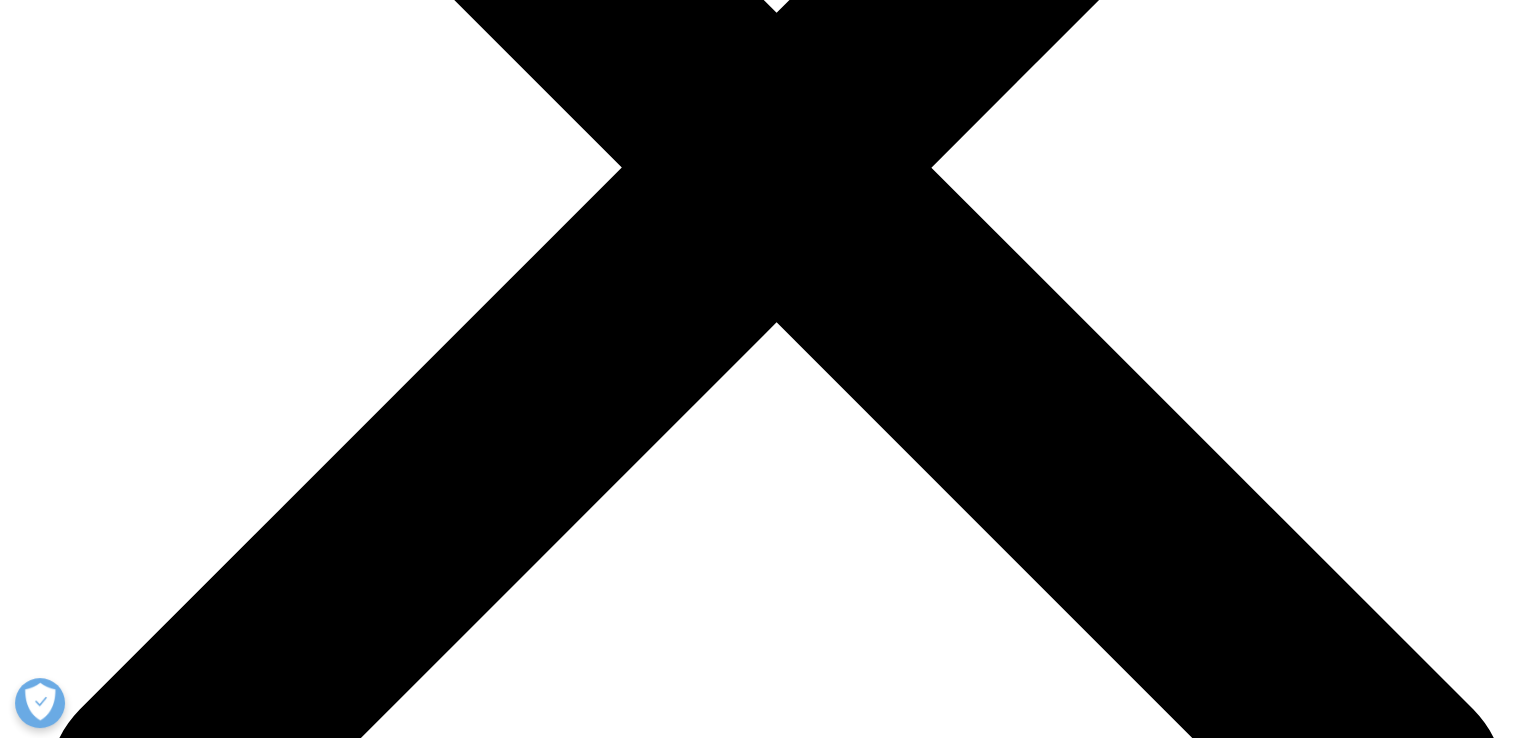 click at bounding box center [757, 27056] 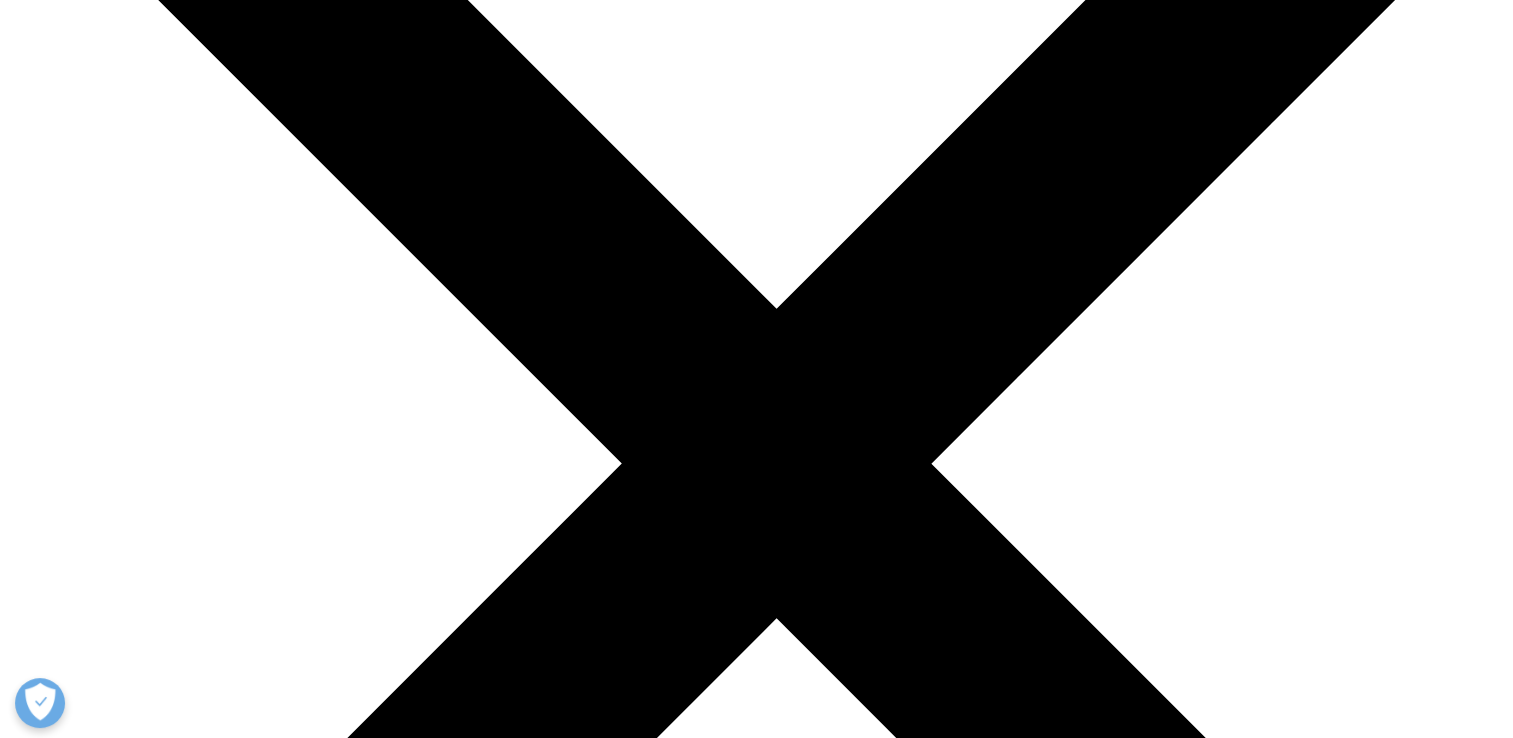 scroll, scrollTop: 7036, scrollLeft: 0, axis: vertical 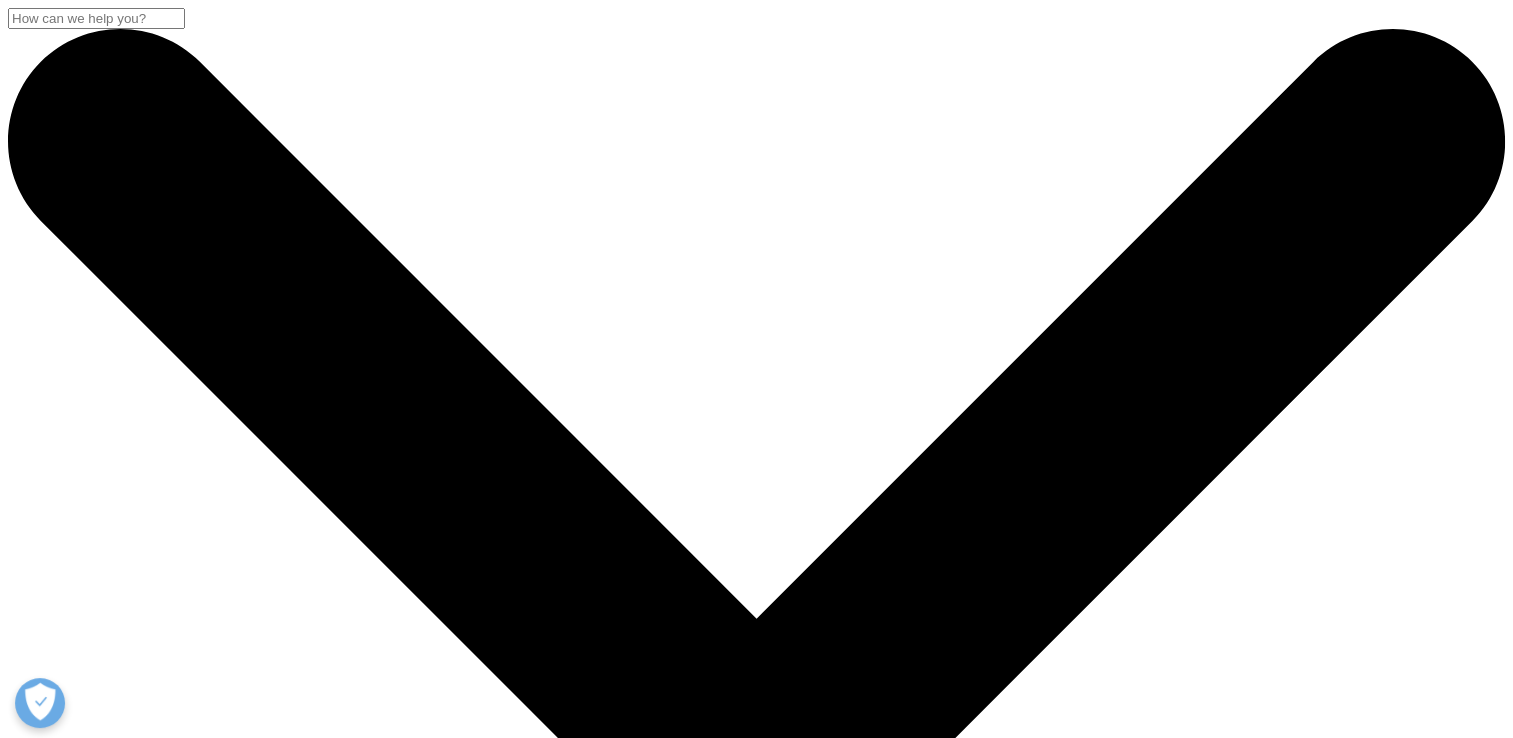 drag, startPoint x: 499, startPoint y: 511, endPoint x: 182, endPoint y: 189, distance: 451.85507 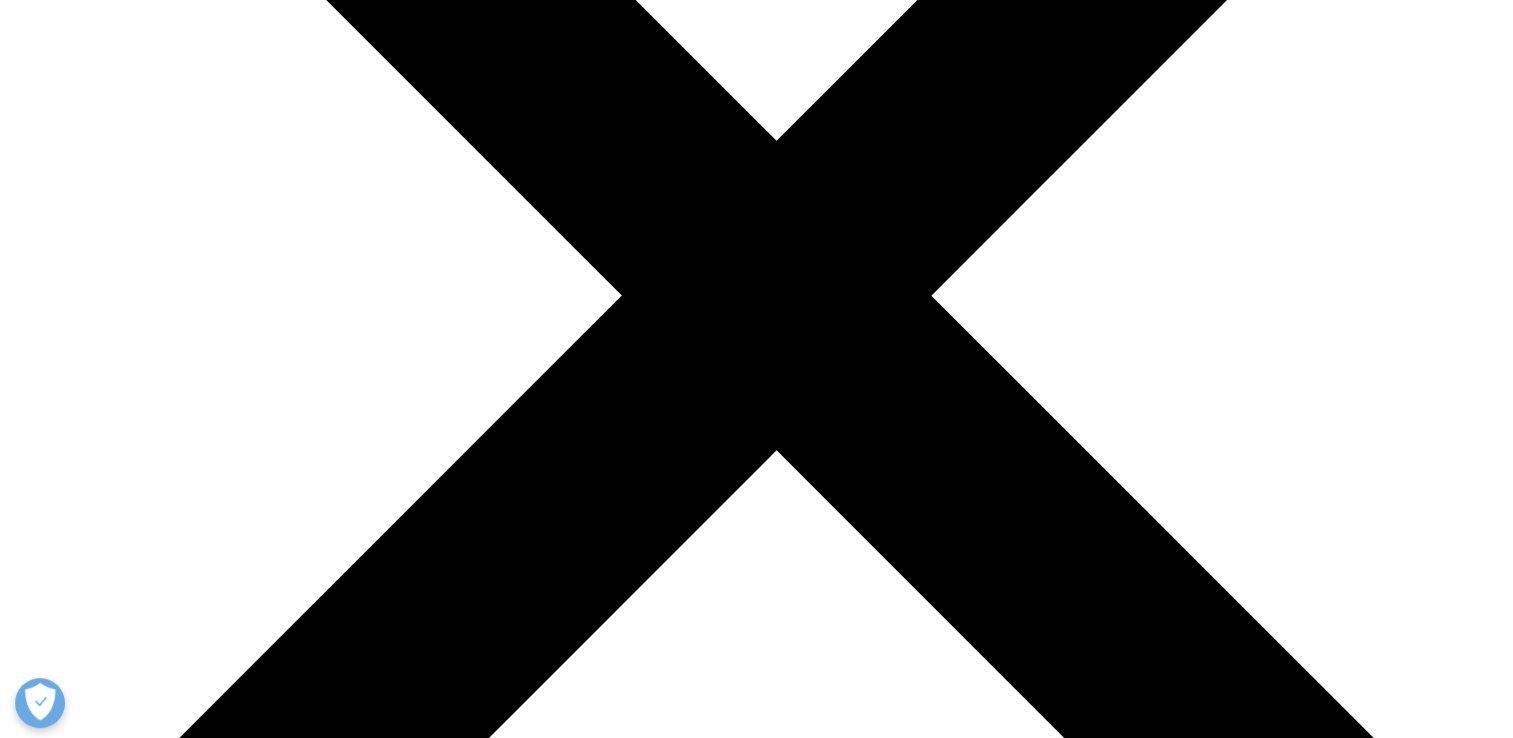 scroll, scrollTop: 7000, scrollLeft: 0, axis: vertical 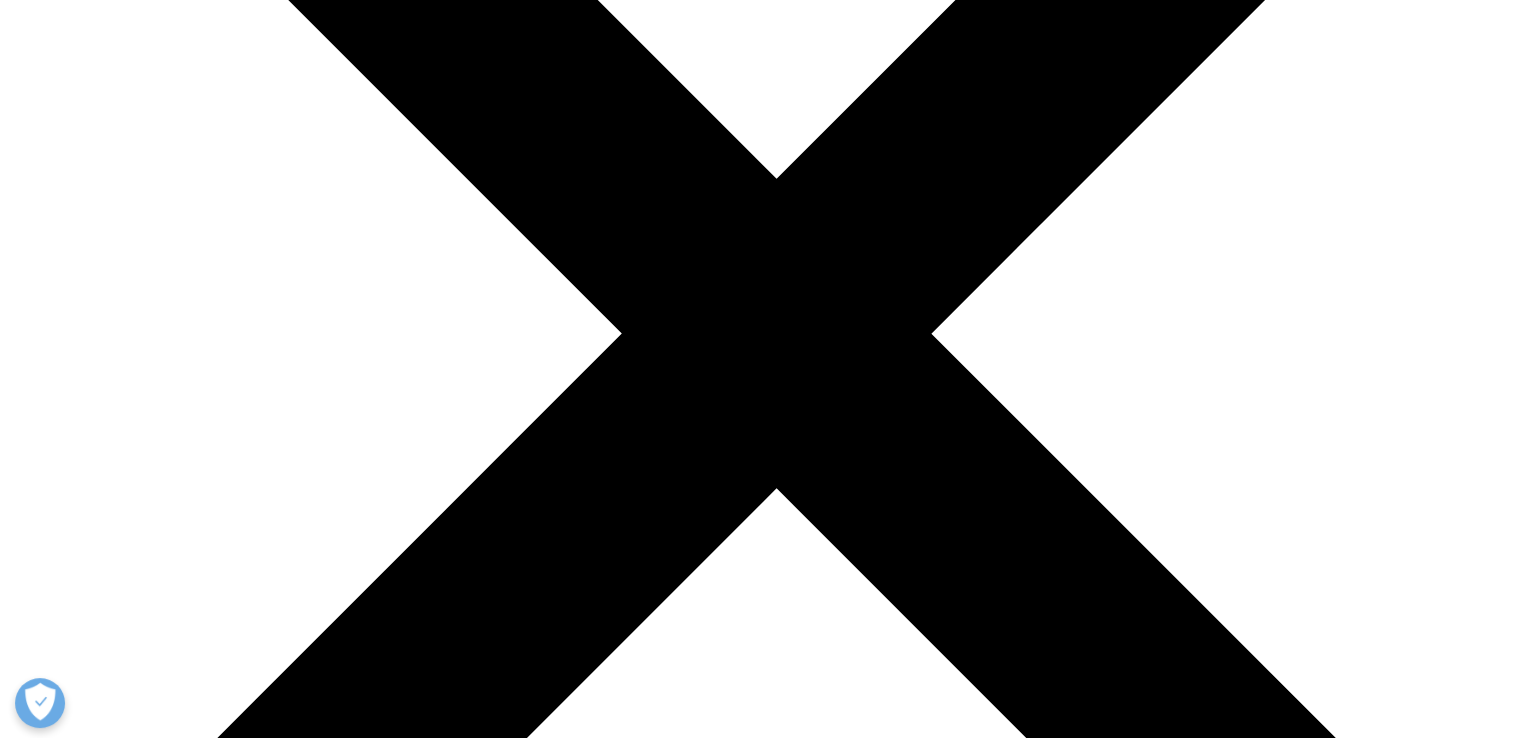 click on "Video Player is loading. Play Video Pause Skip Backward Skip Forward Mute 0% Current Time  7:47 / Duration  11:06 Loaded :  79.48% 09:48 07:48 Stream Type  LIVE Seek to live, currently behind live LIVE Remaining Time  - 3:19   1x Playback Rate Chapters Chapters Descriptions descriptions off , selected Captions captions settings , opens captions settings dialog captions off , selected Audio Track en (Main) , selected Share Picture-in-Picture Fullscreen This is a modal window. Beginning of dialog window. Escape will cancel and close the window. Text Color White Black Red Green Blue Yellow Magenta Cyan Opacity Opaque Semi-Transparent Text Background Color Black White Red Green Blue Yellow Magenta Cyan Opacity Opaque Semi-Transparent Transparent Caption Area Background Color Black White Red Green Blue Yellow Magenta Cyan Opacity Transparent Semi-Transparent Opaque Font Size 50% 75% 100% 125% 150% 175%" at bounding box center (756, 27694) 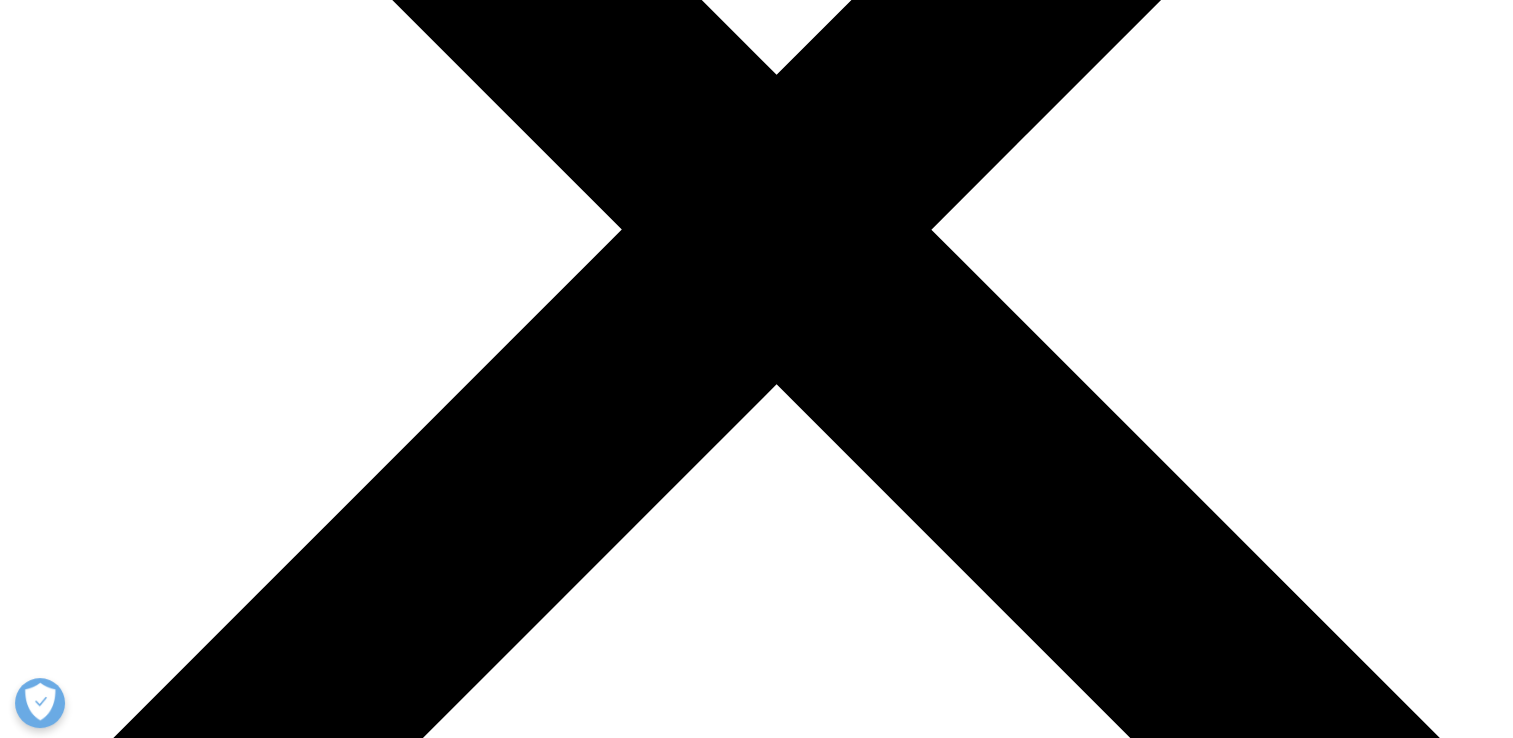 scroll, scrollTop: 7000, scrollLeft: 0, axis: vertical 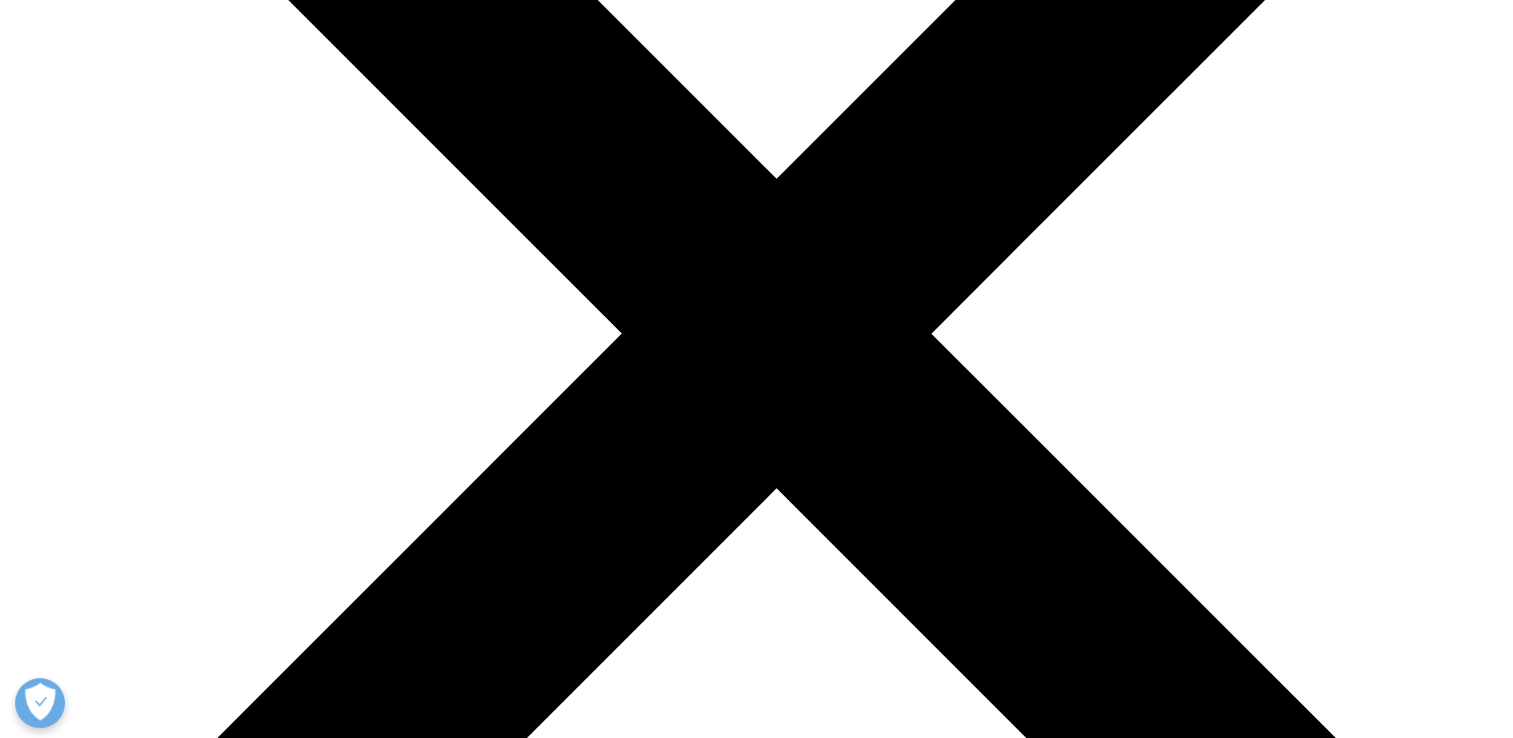 click at bounding box center [756, 27631] 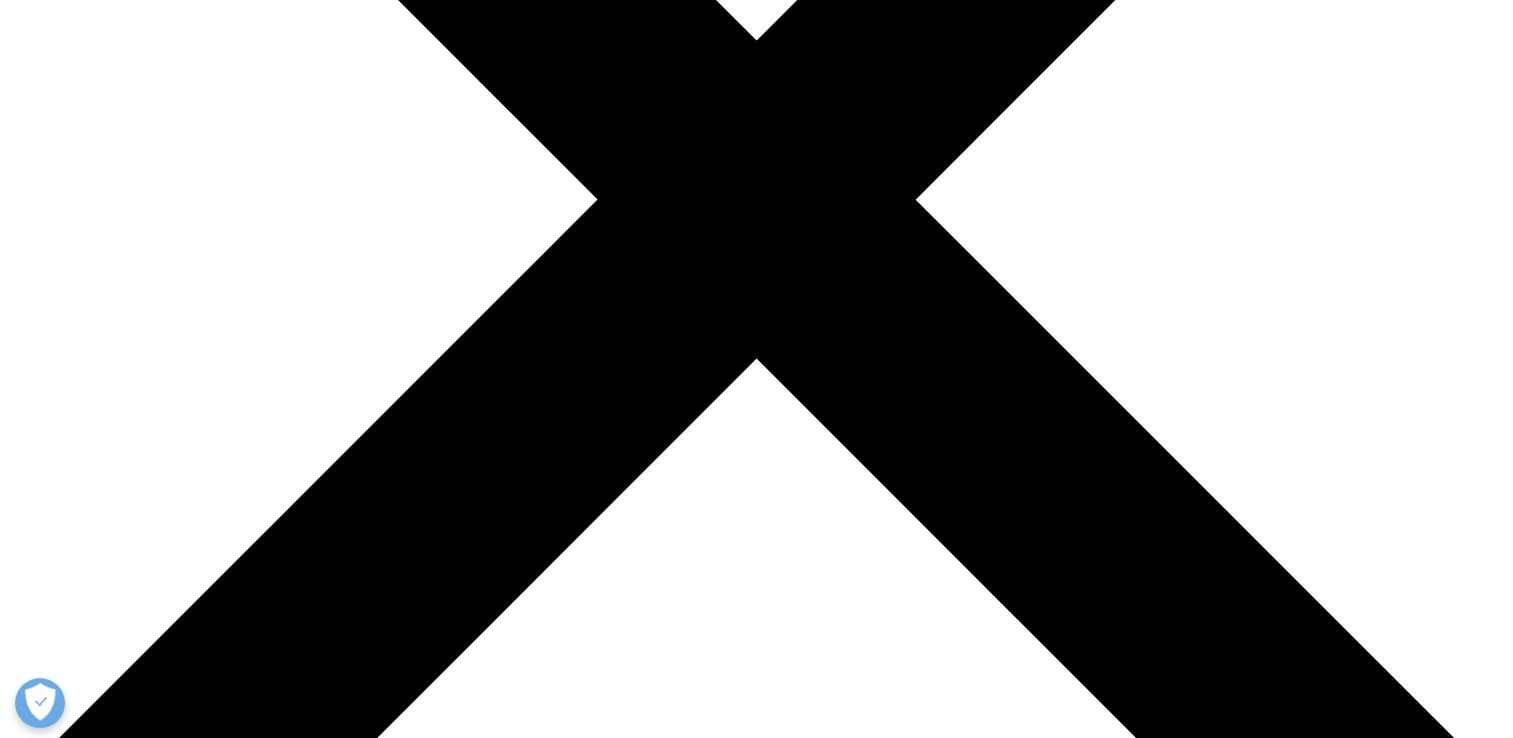 scroll, scrollTop: 166, scrollLeft: 0, axis: vertical 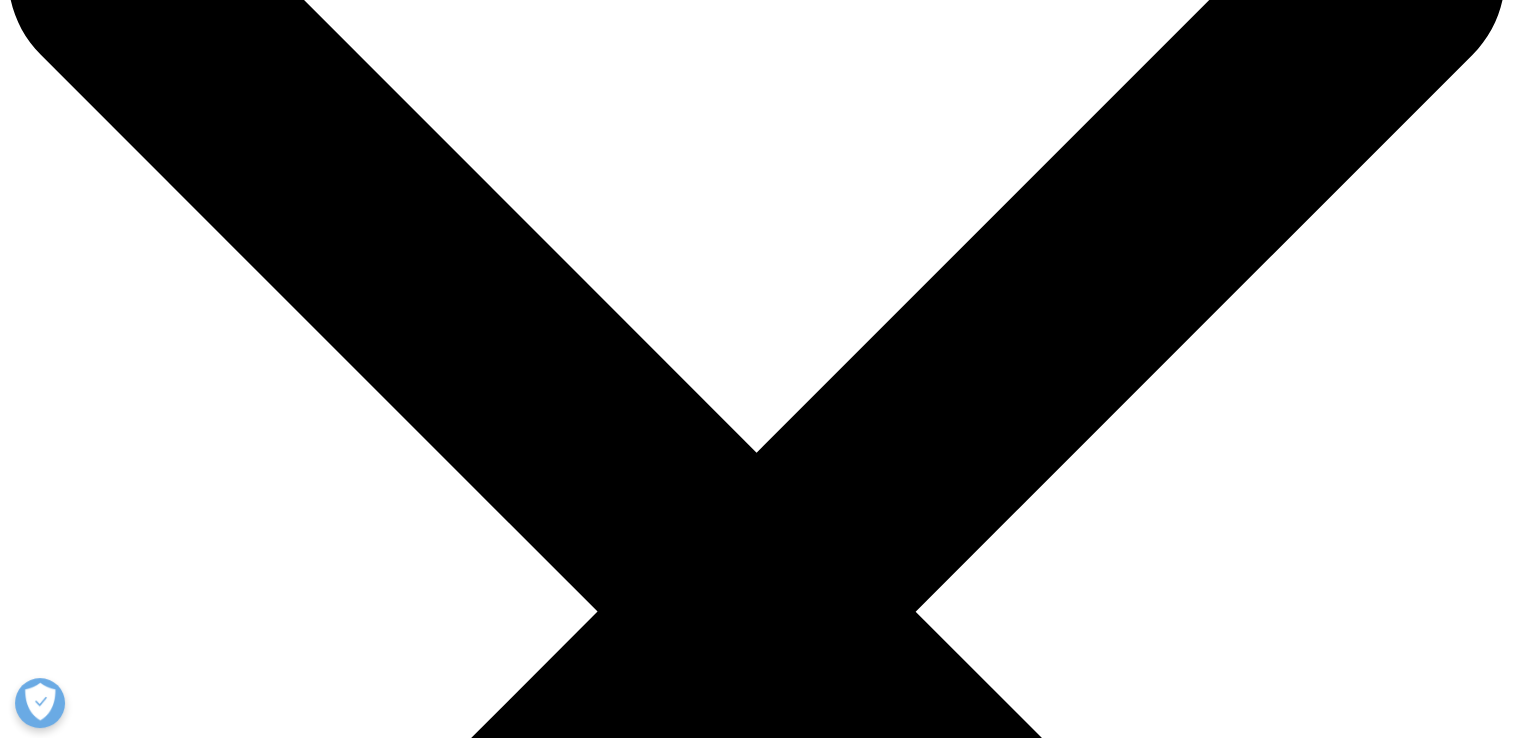 click at bounding box center (756, 31910) 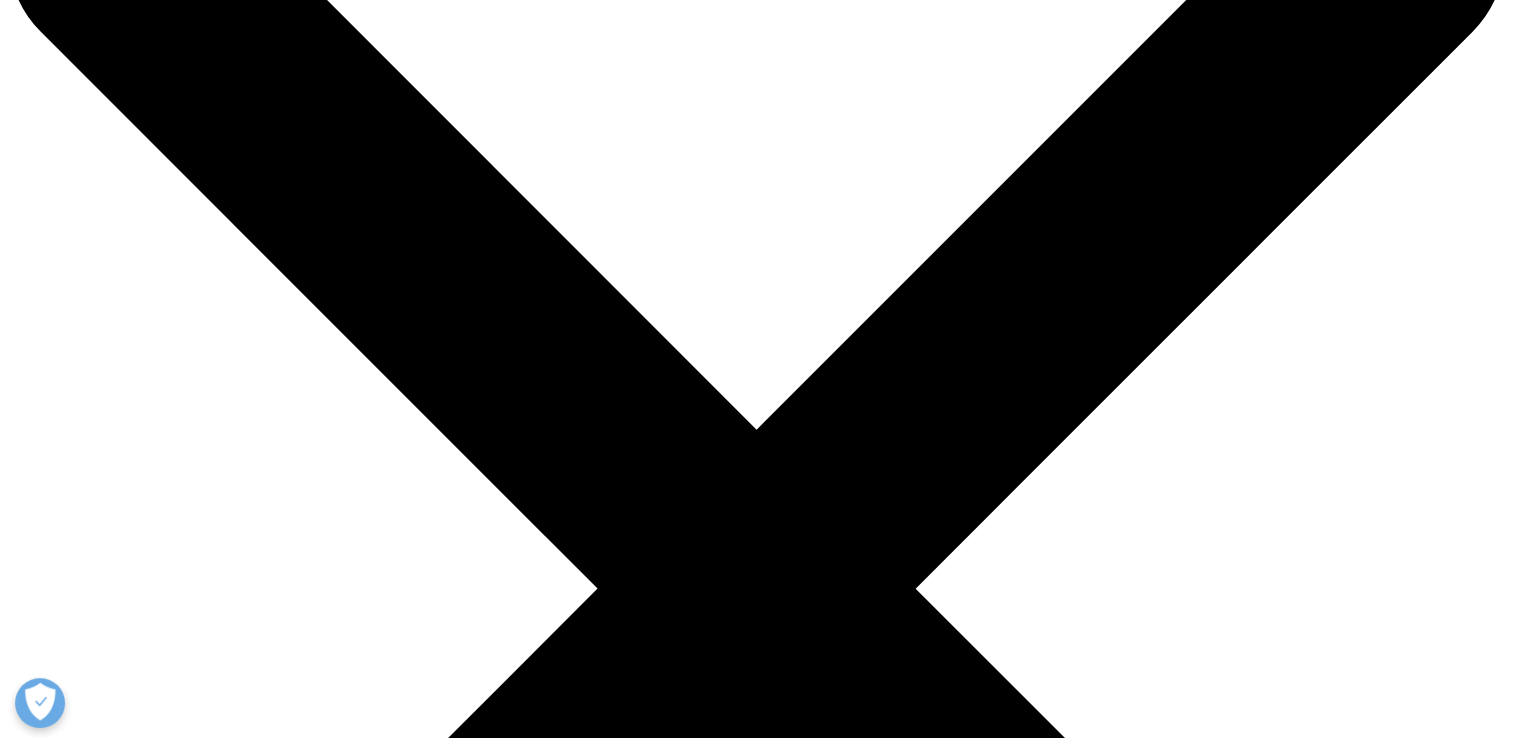 scroll, scrollTop: 166, scrollLeft: 0, axis: vertical 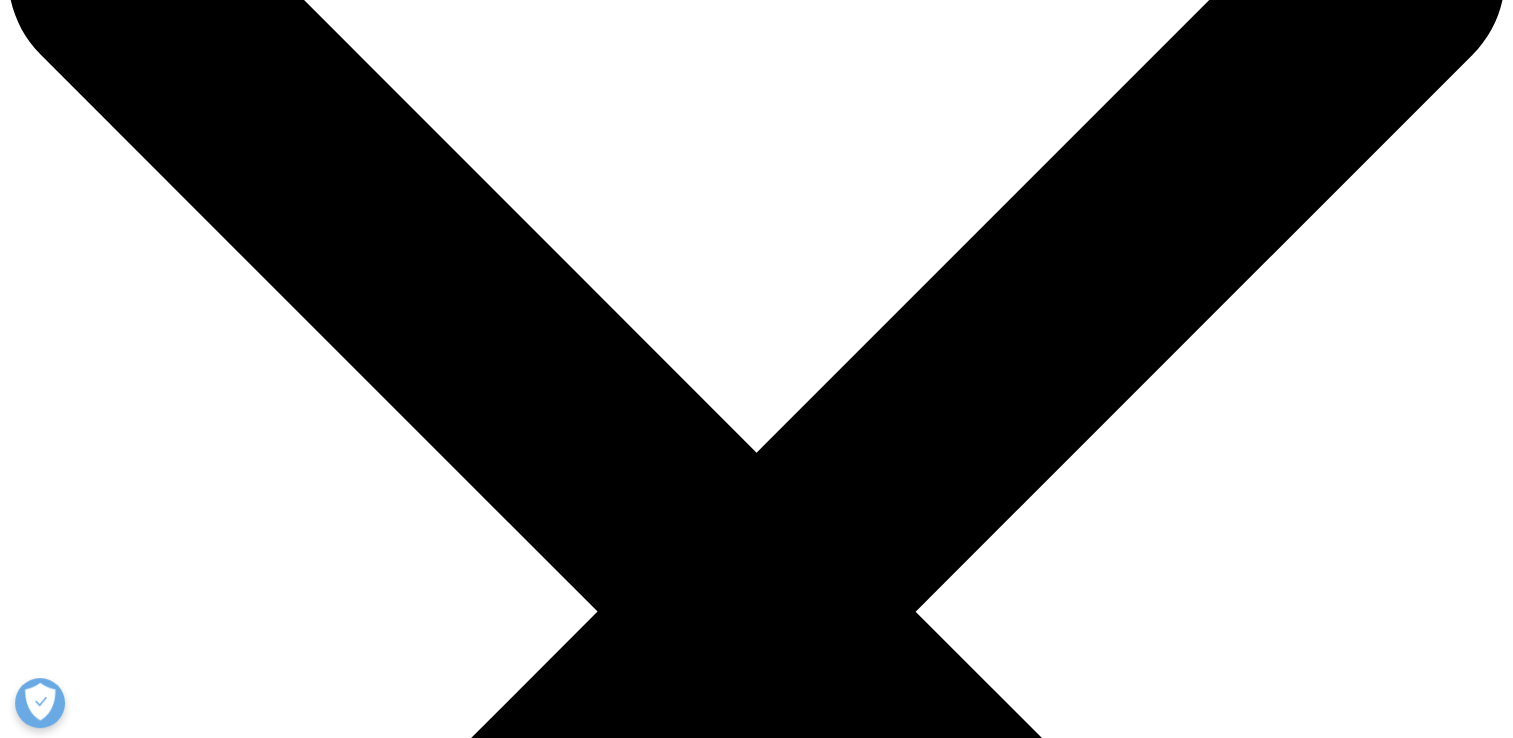 click at bounding box center [756, 31910] 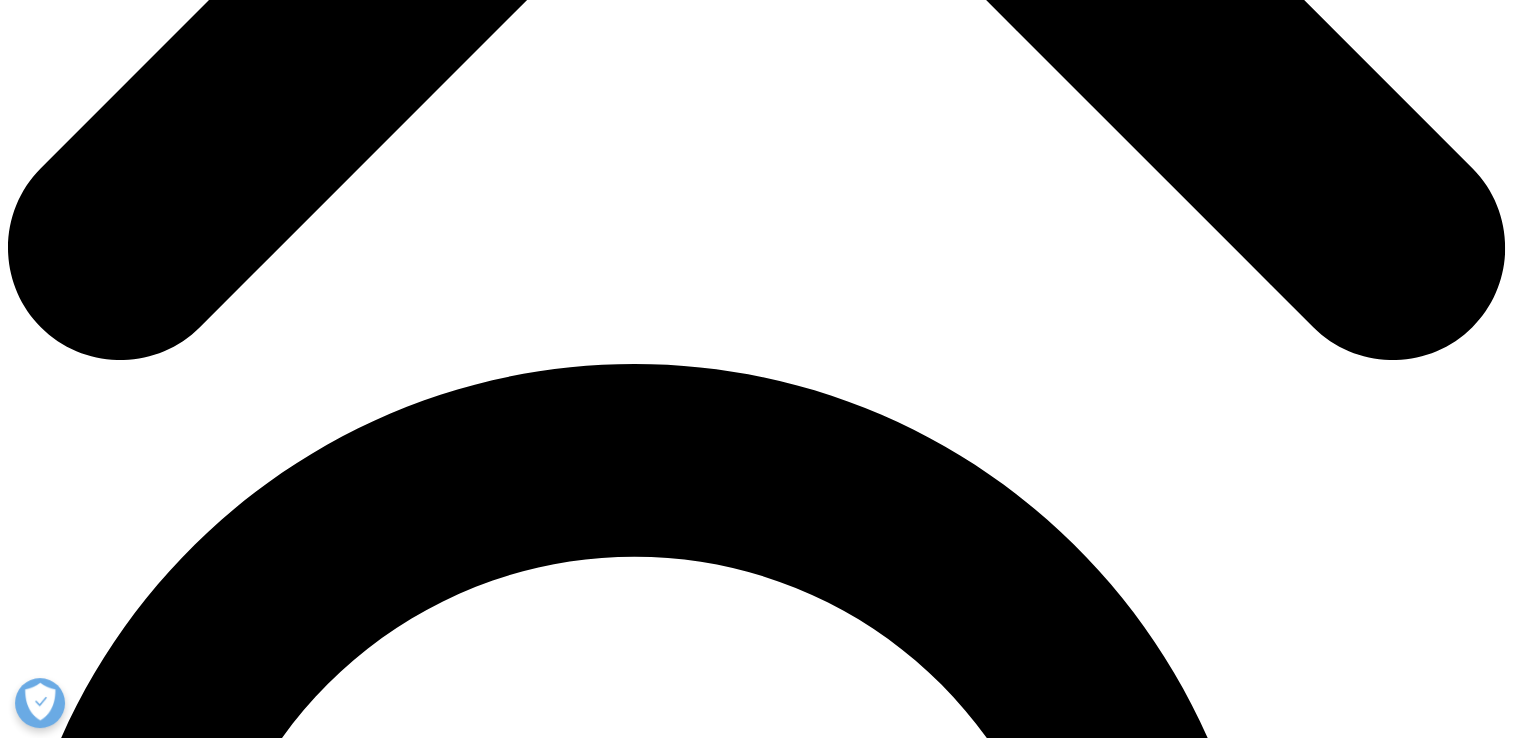 scroll, scrollTop: 1333, scrollLeft: 0, axis: vertical 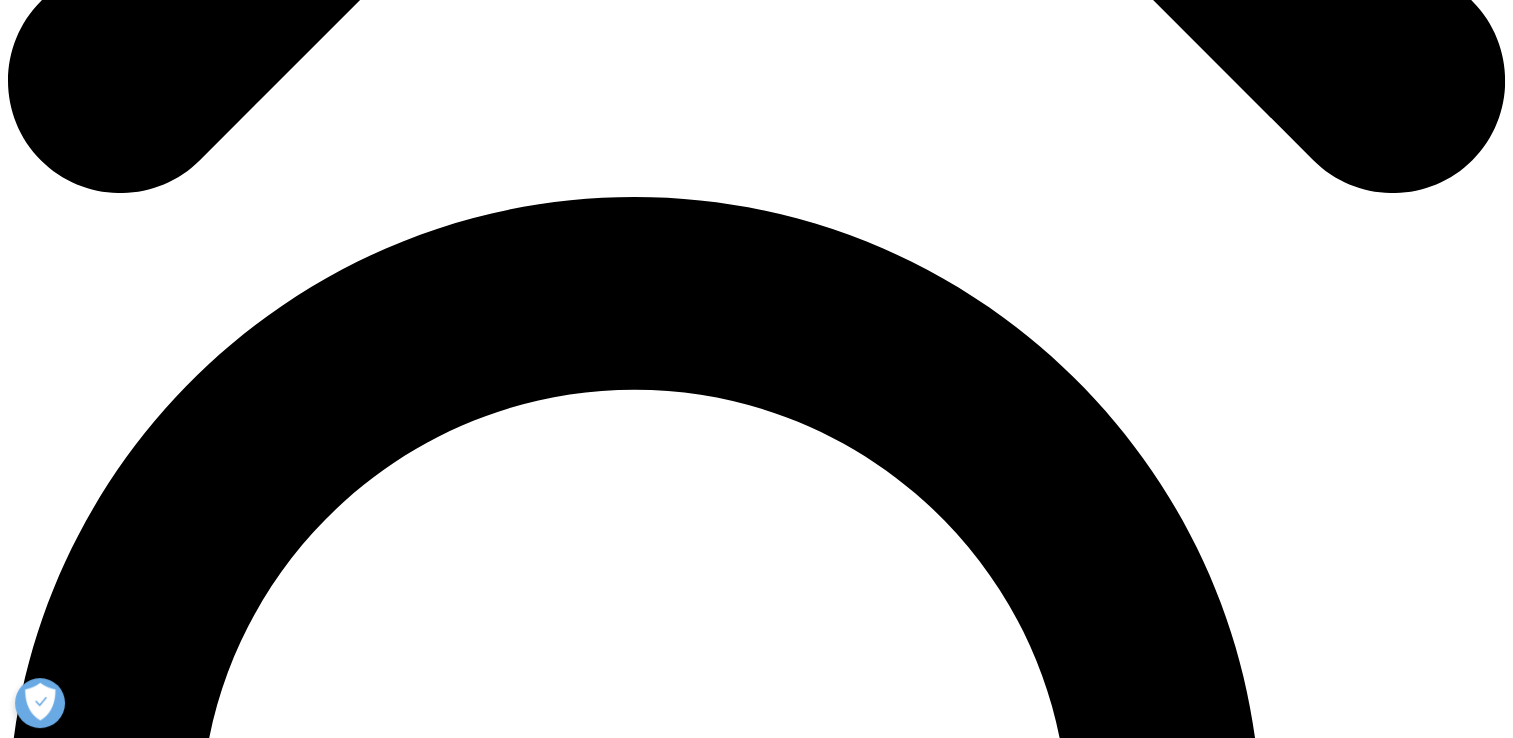 click on "Opt-in - by selecting this box, I consent to receiving marketing communications and information about IQVIA's offering by email." at bounding box center (435, 31398) 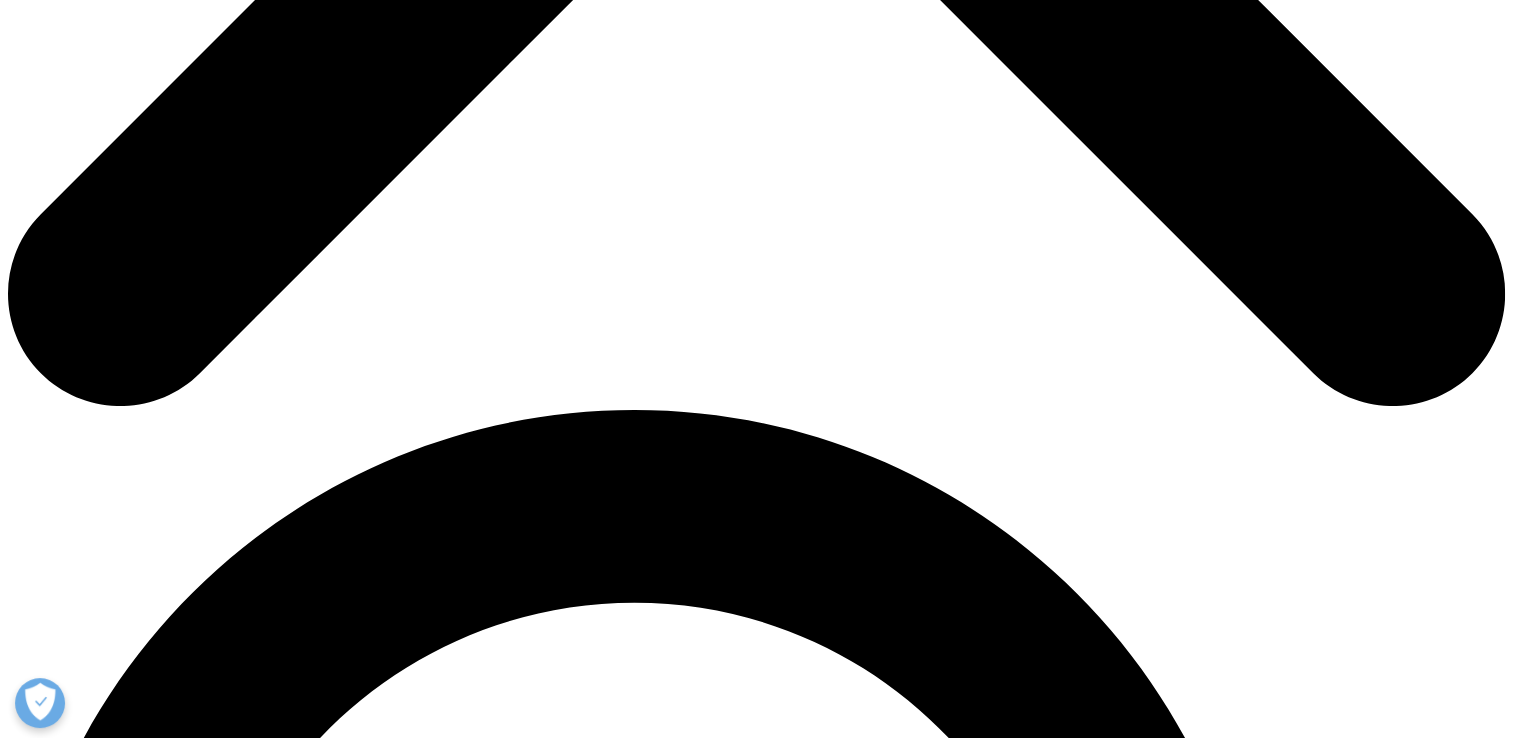 scroll, scrollTop: 1424, scrollLeft: 0, axis: vertical 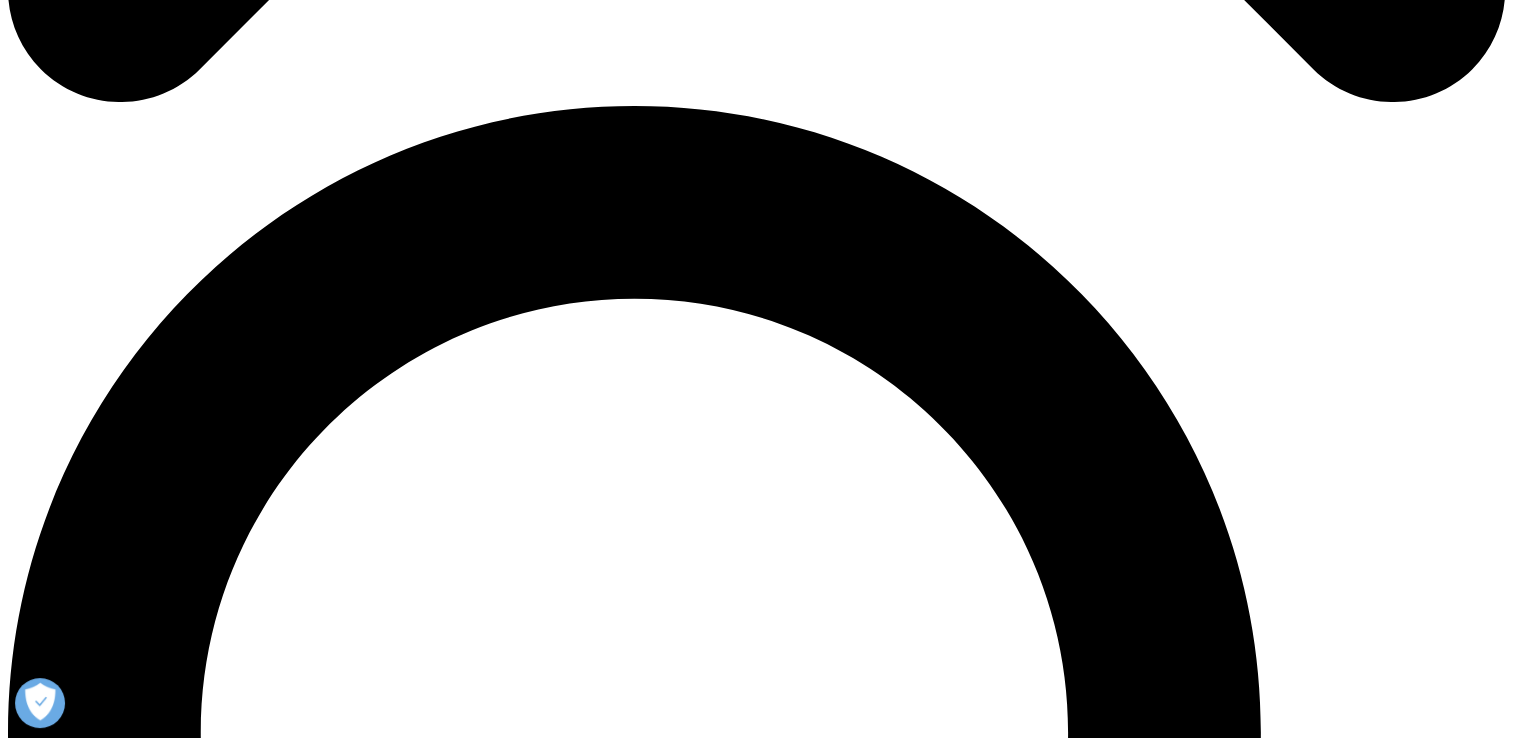 click on "Submit" at bounding box center [36, 31405] 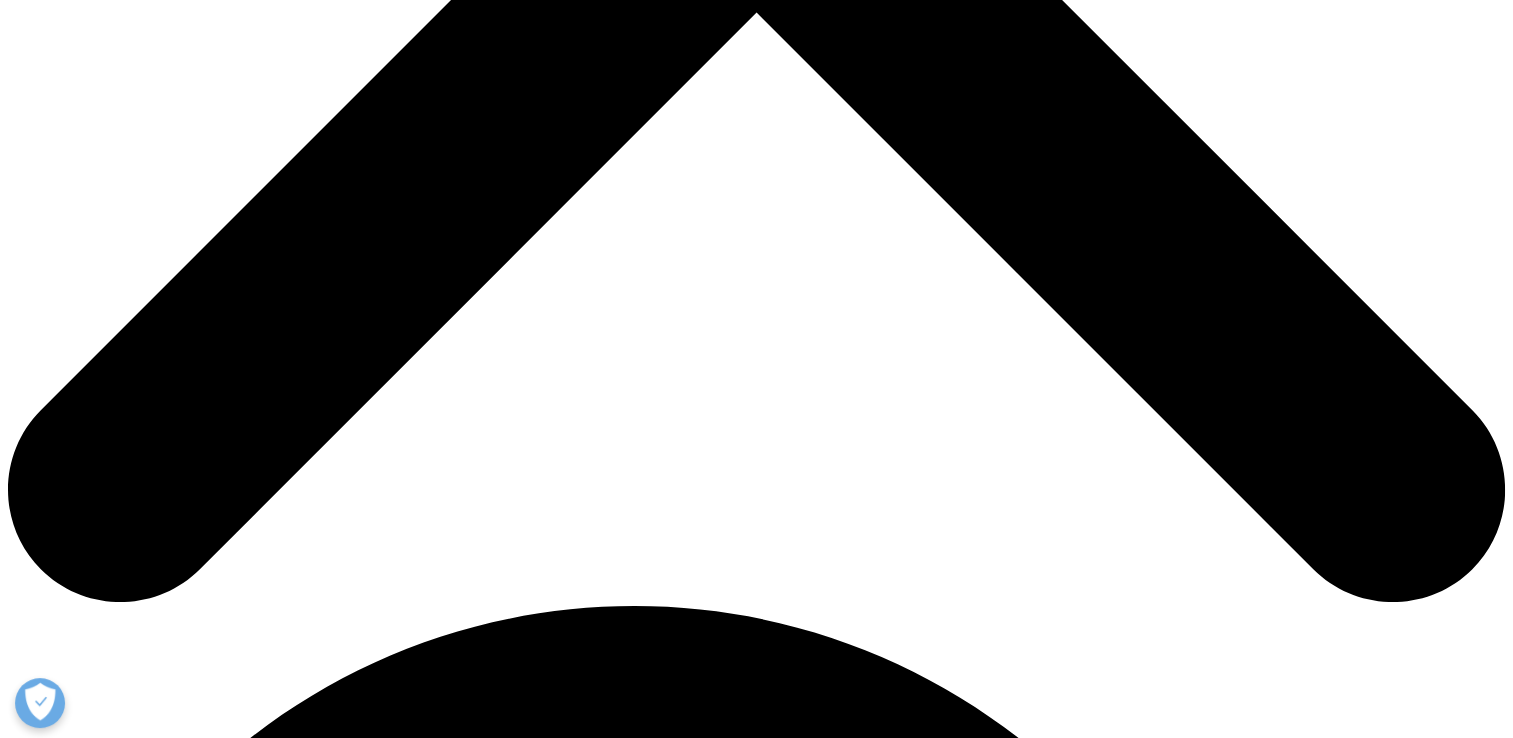 scroll, scrollTop: 1104, scrollLeft: 485, axis: both 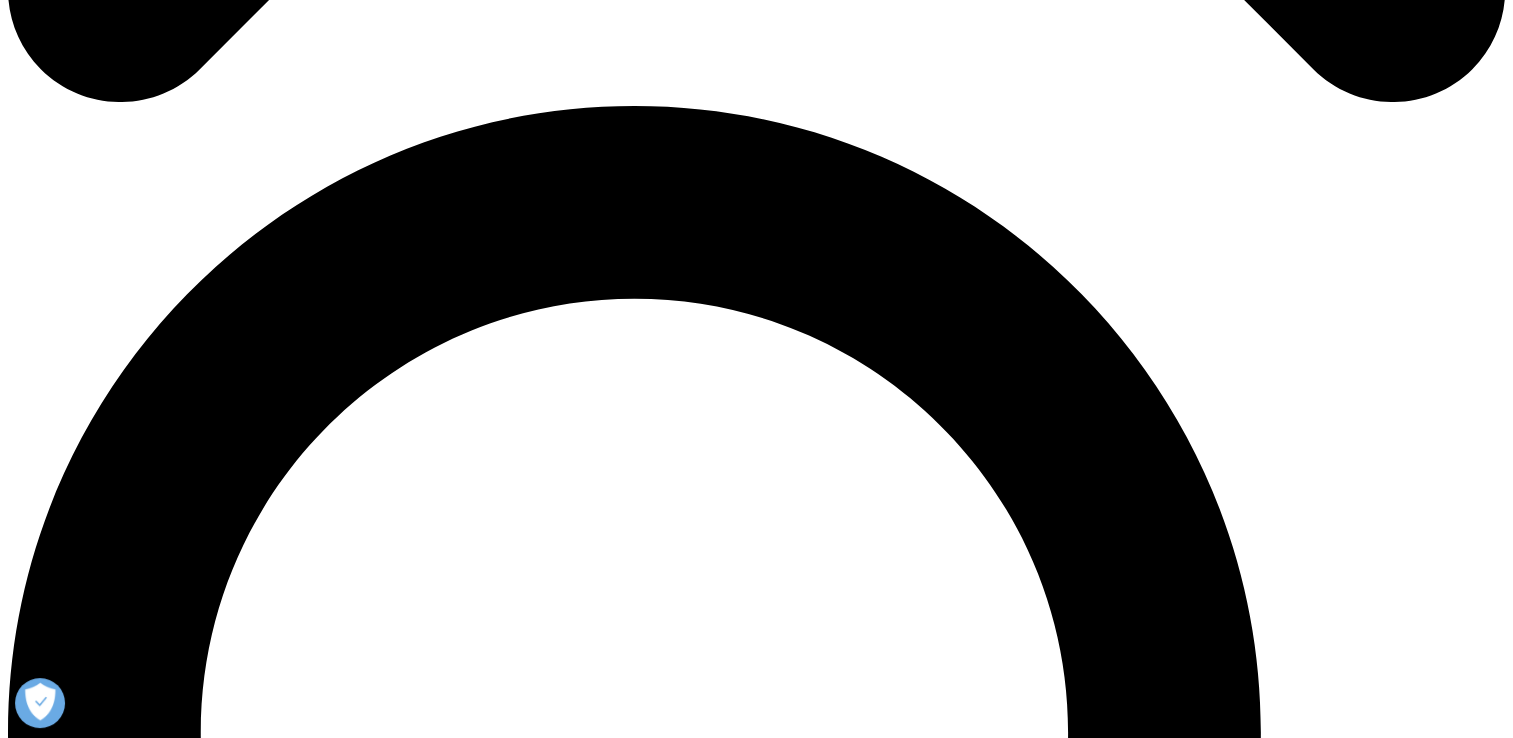 type on "pharmacist" 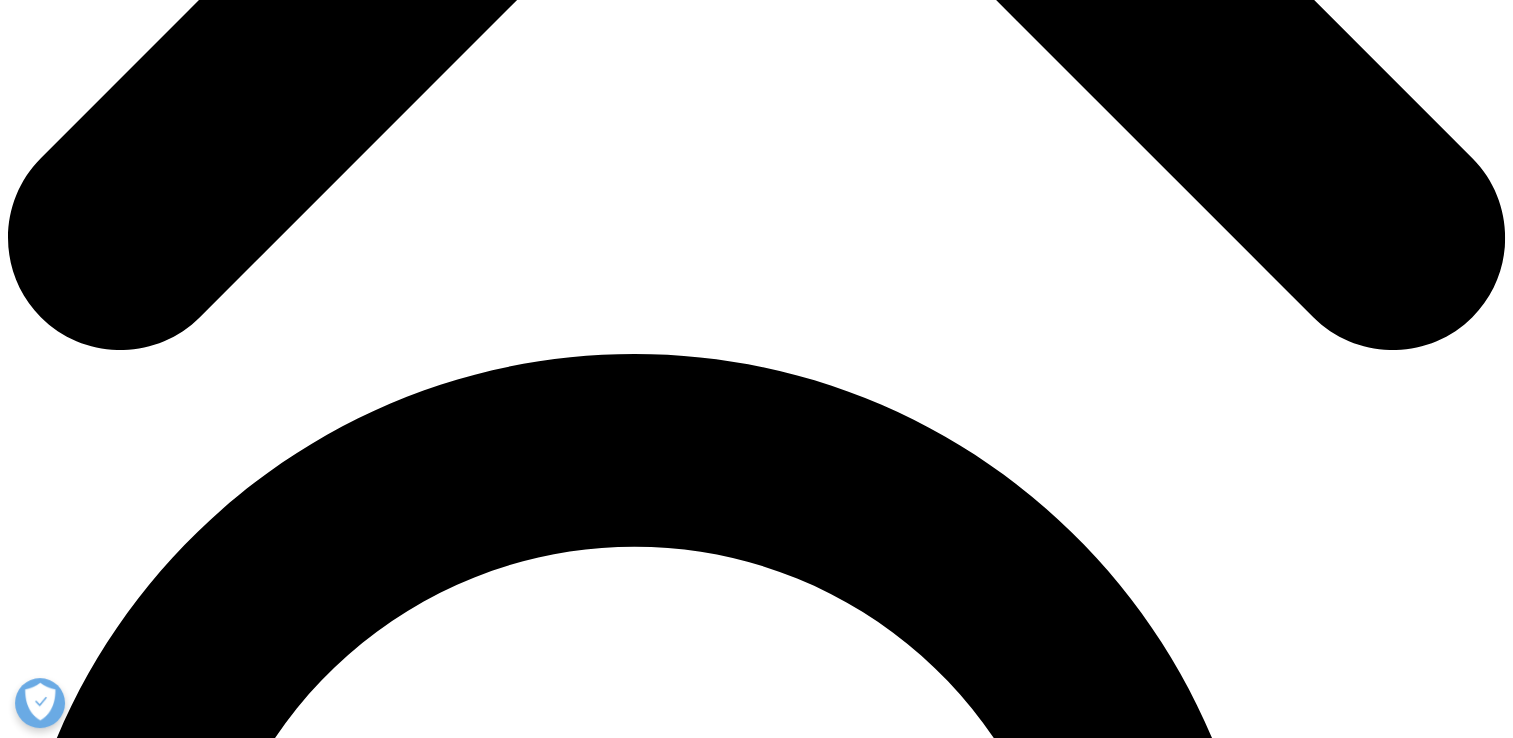 scroll, scrollTop: 1237, scrollLeft: 0, axis: vertical 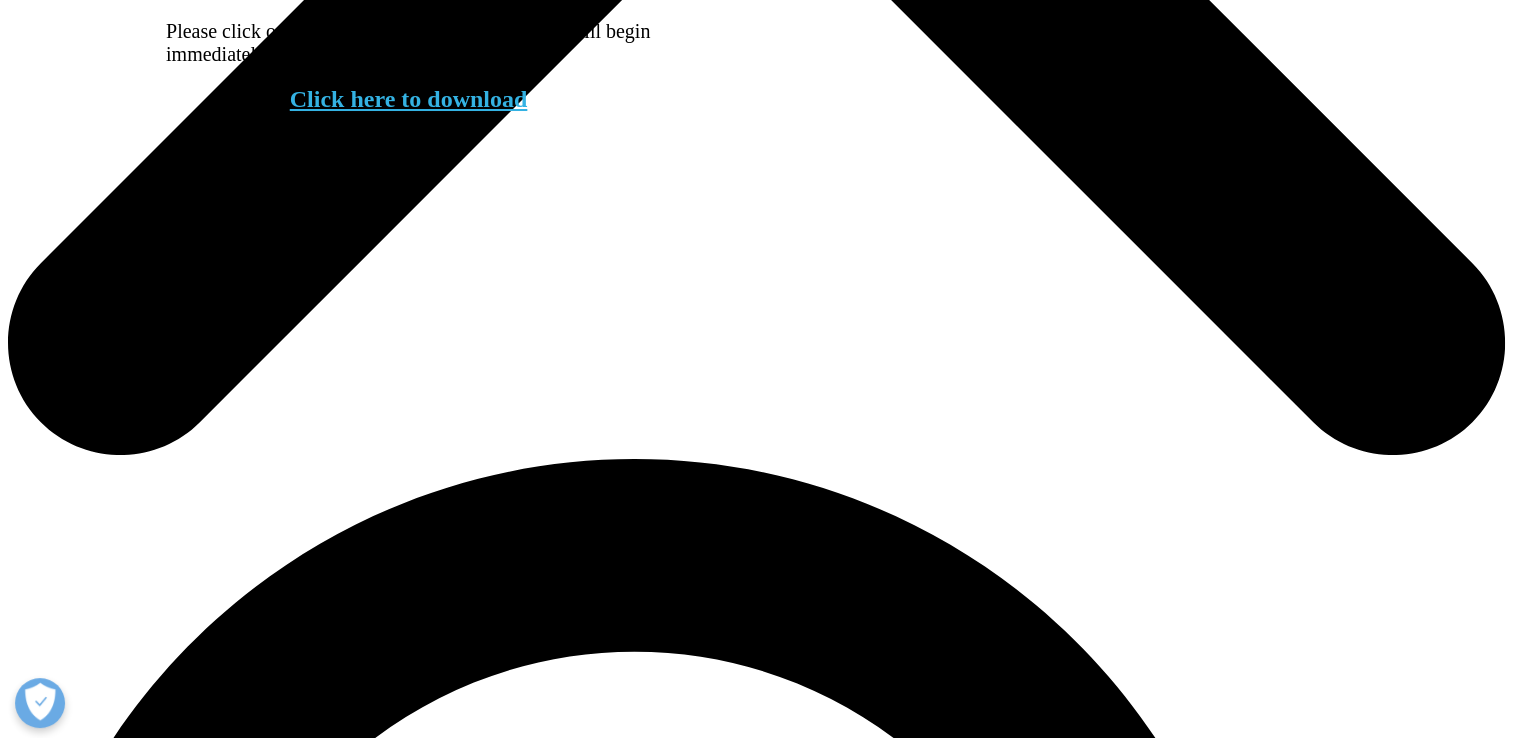 drag, startPoint x: 443, startPoint y: 130, endPoint x: 575, endPoint y: 356, distance: 261.72504 